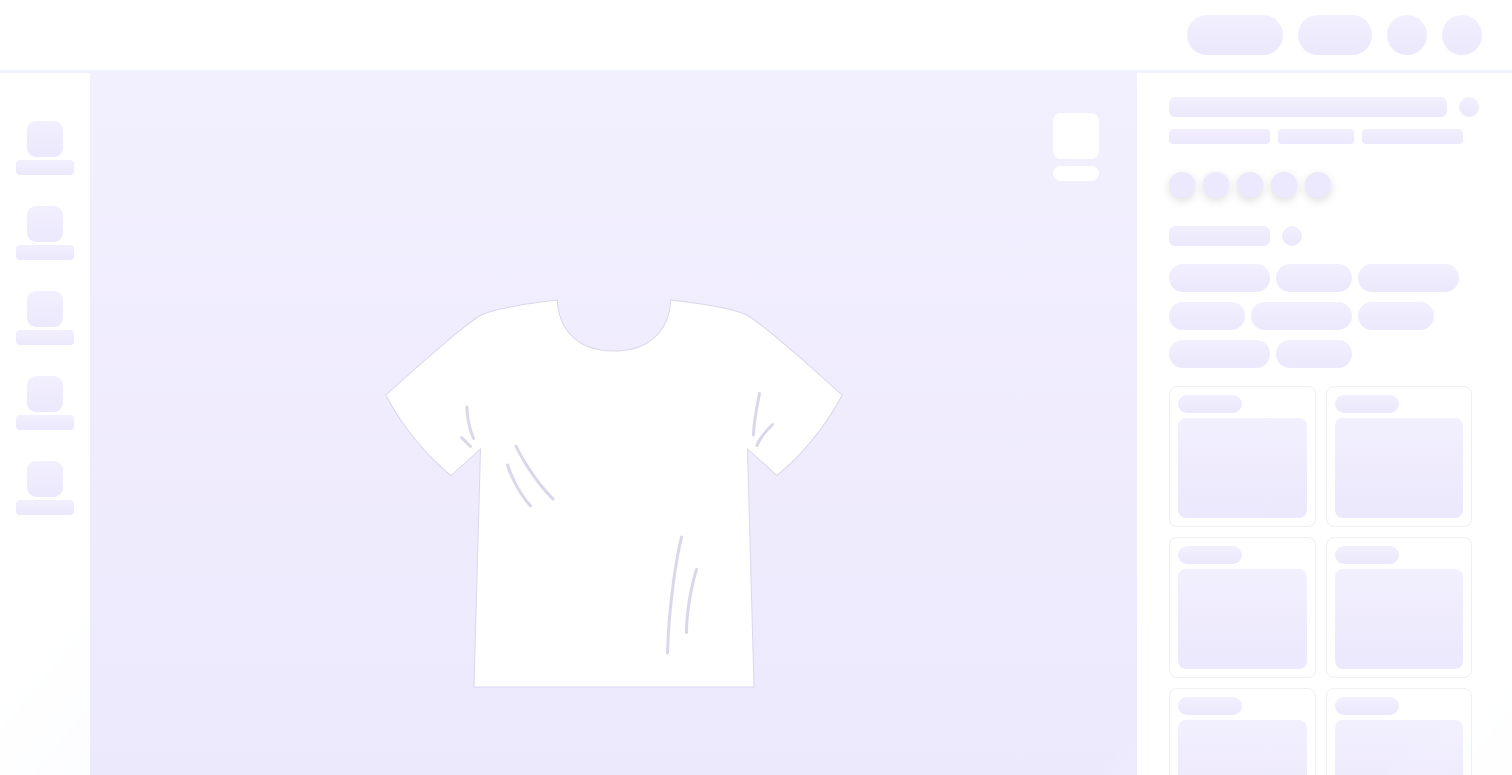 scroll, scrollTop: 0, scrollLeft: 0, axis: both 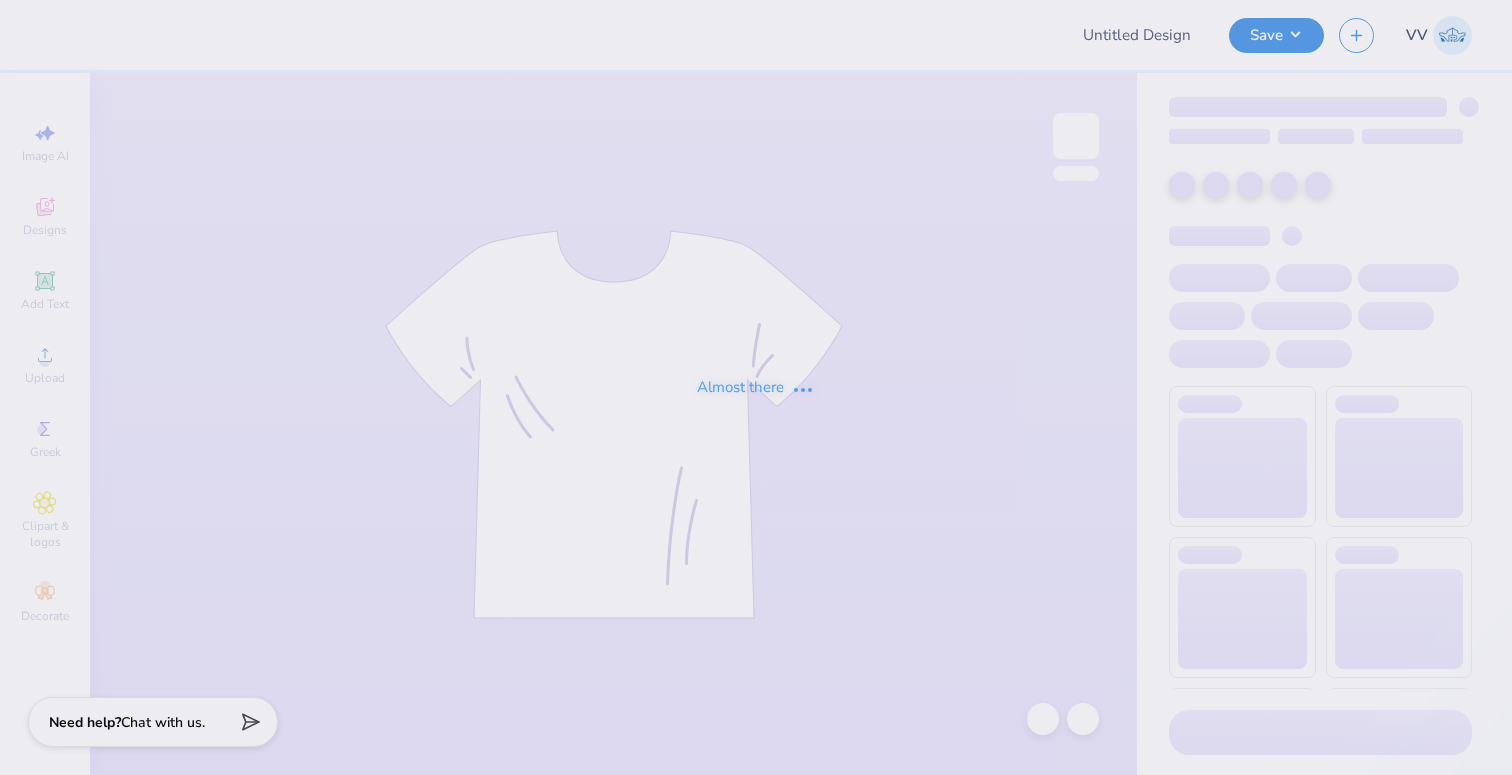 type on "Pray & Roll" 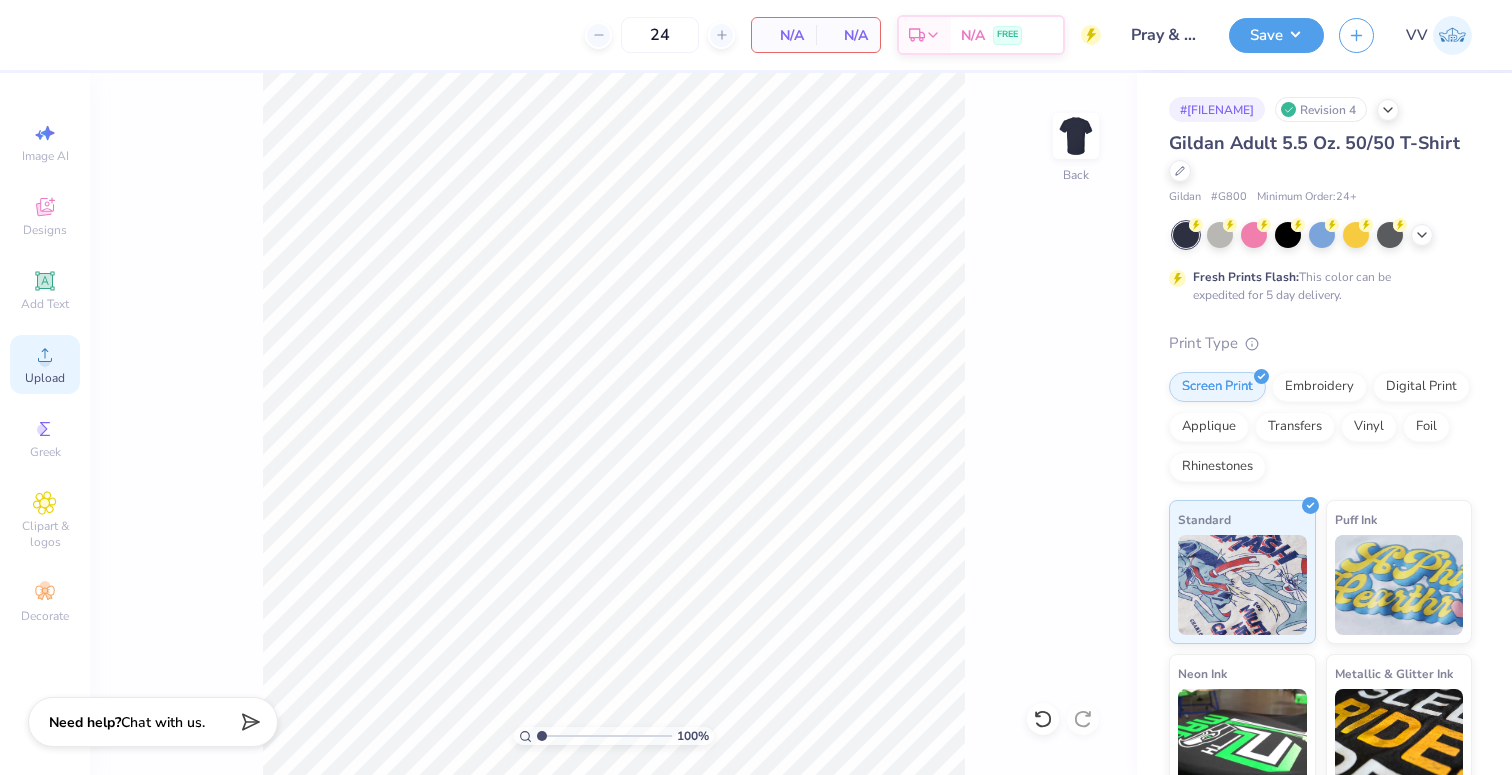click on "Upload" at bounding box center [45, 364] 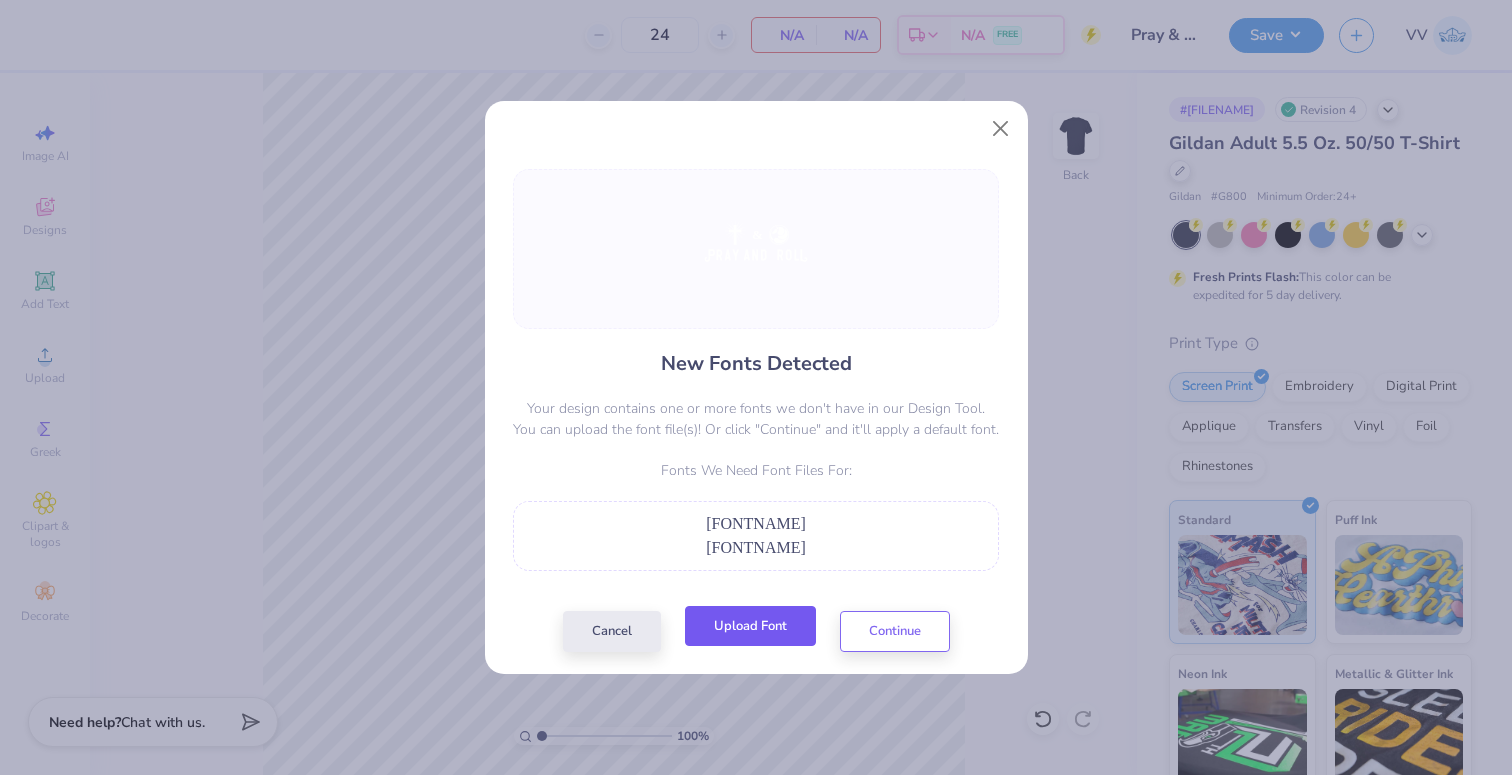 click on "Upload Font" at bounding box center [750, 626] 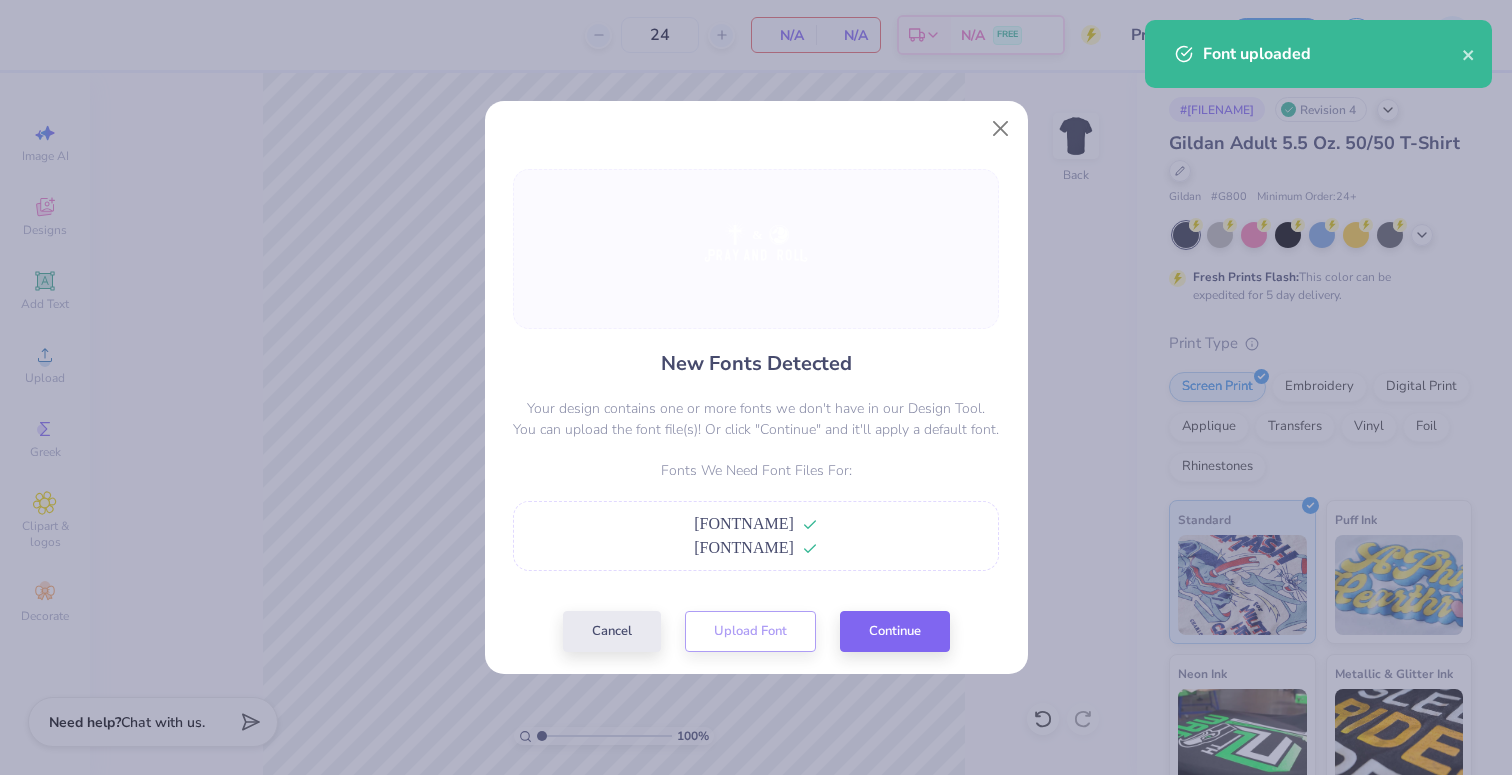 click on "New Fonts Detected Your design contains one or more fonts we don't have in our Design Tool. You can upload the font file(s)! Or click "Continue" and it'll apply a default font. Fonts We Need Font Files For: [FONTNAME] [FONTNAME] Cancel Upload Font Continue" at bounding box center (756, 410) 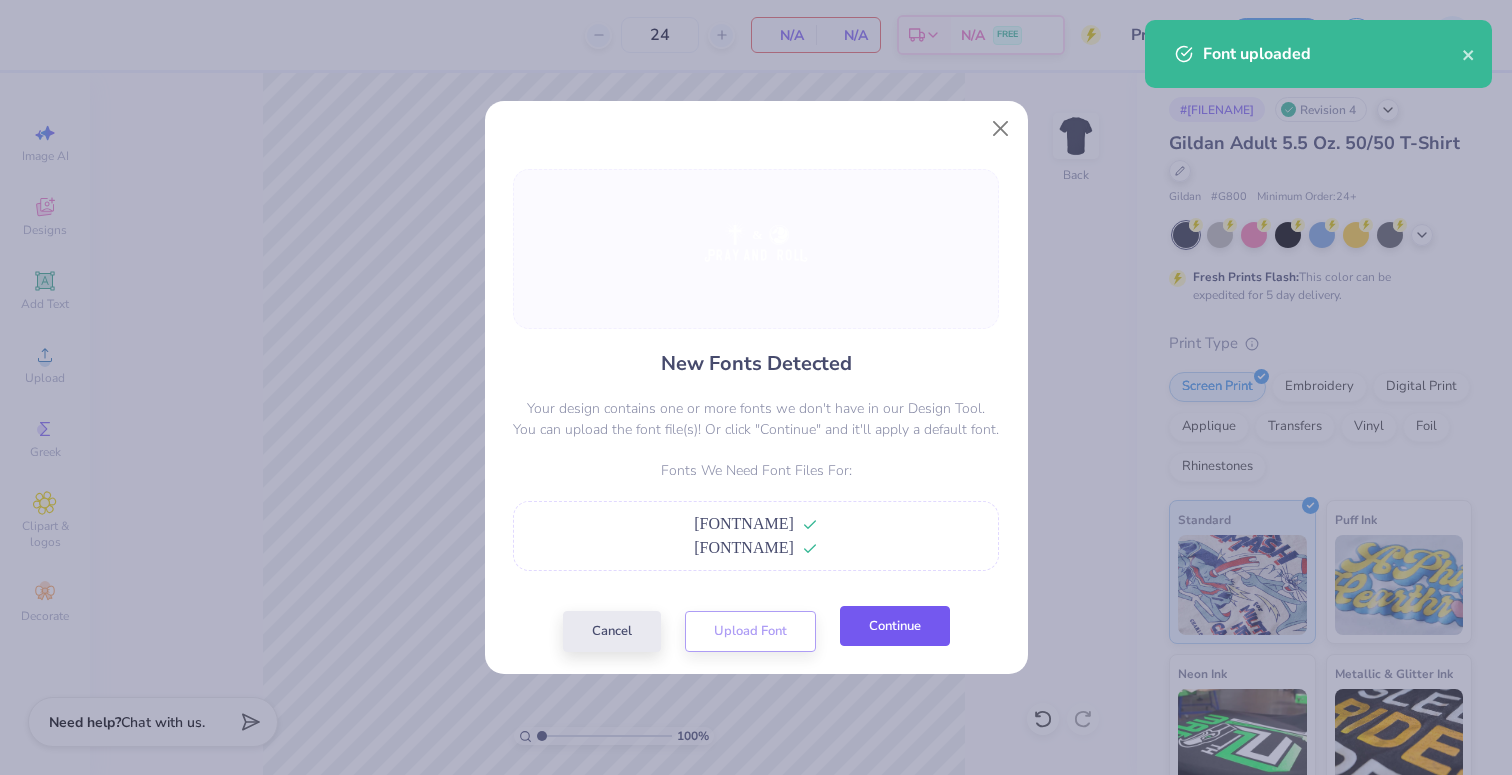 click on "Continue" at bounding box center [895, 626] 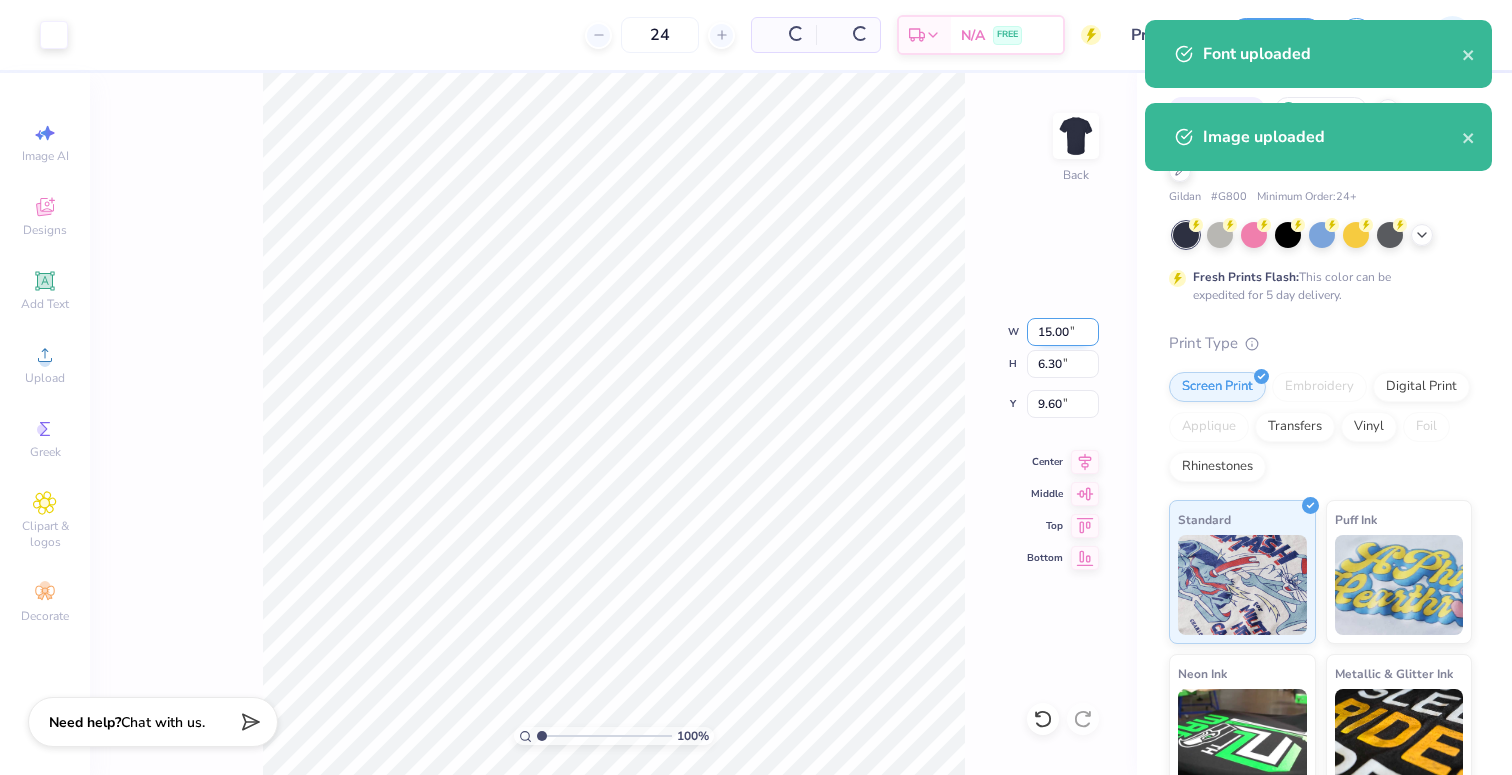 click on "15.00" at bounding box center (1063, 332) 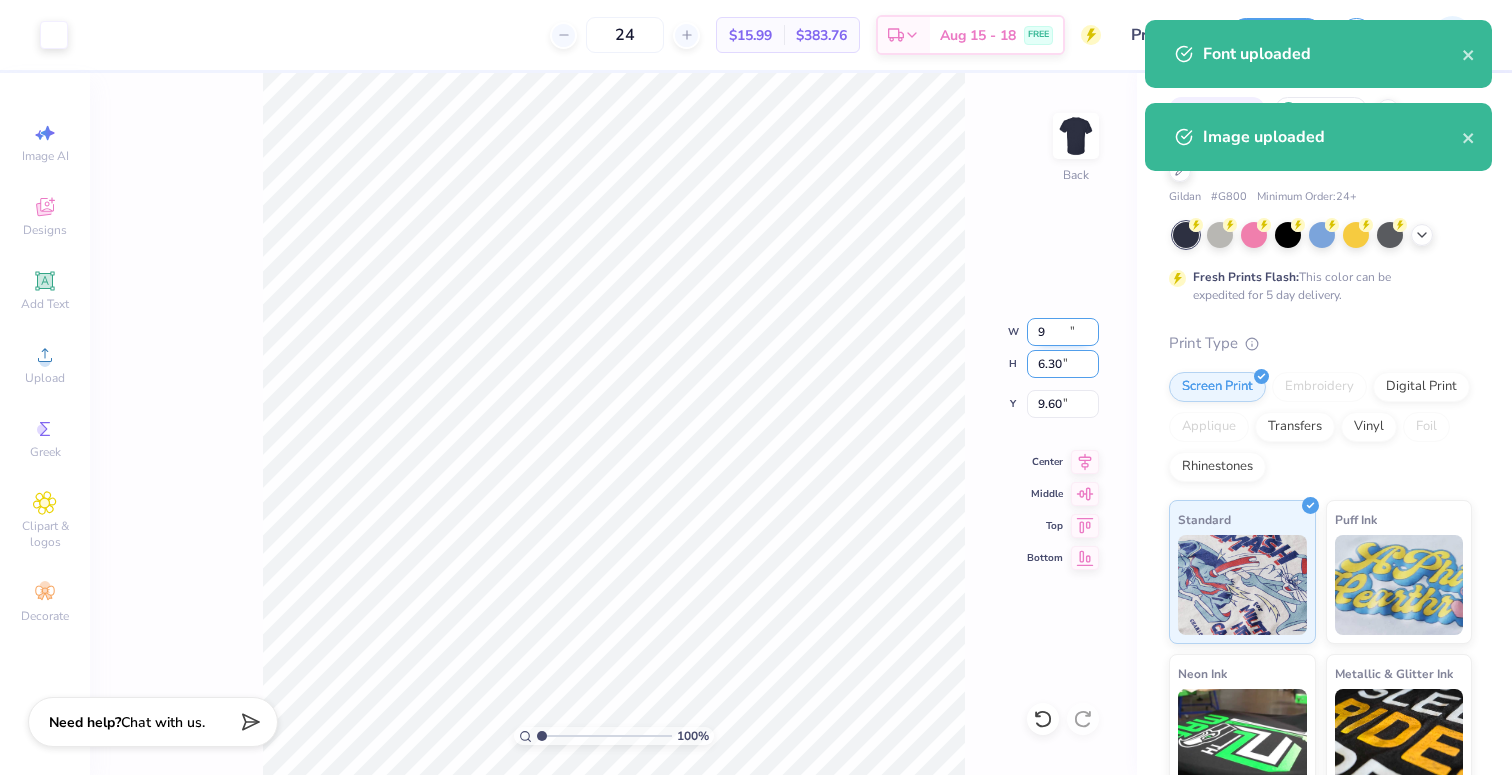 type on "9.00" 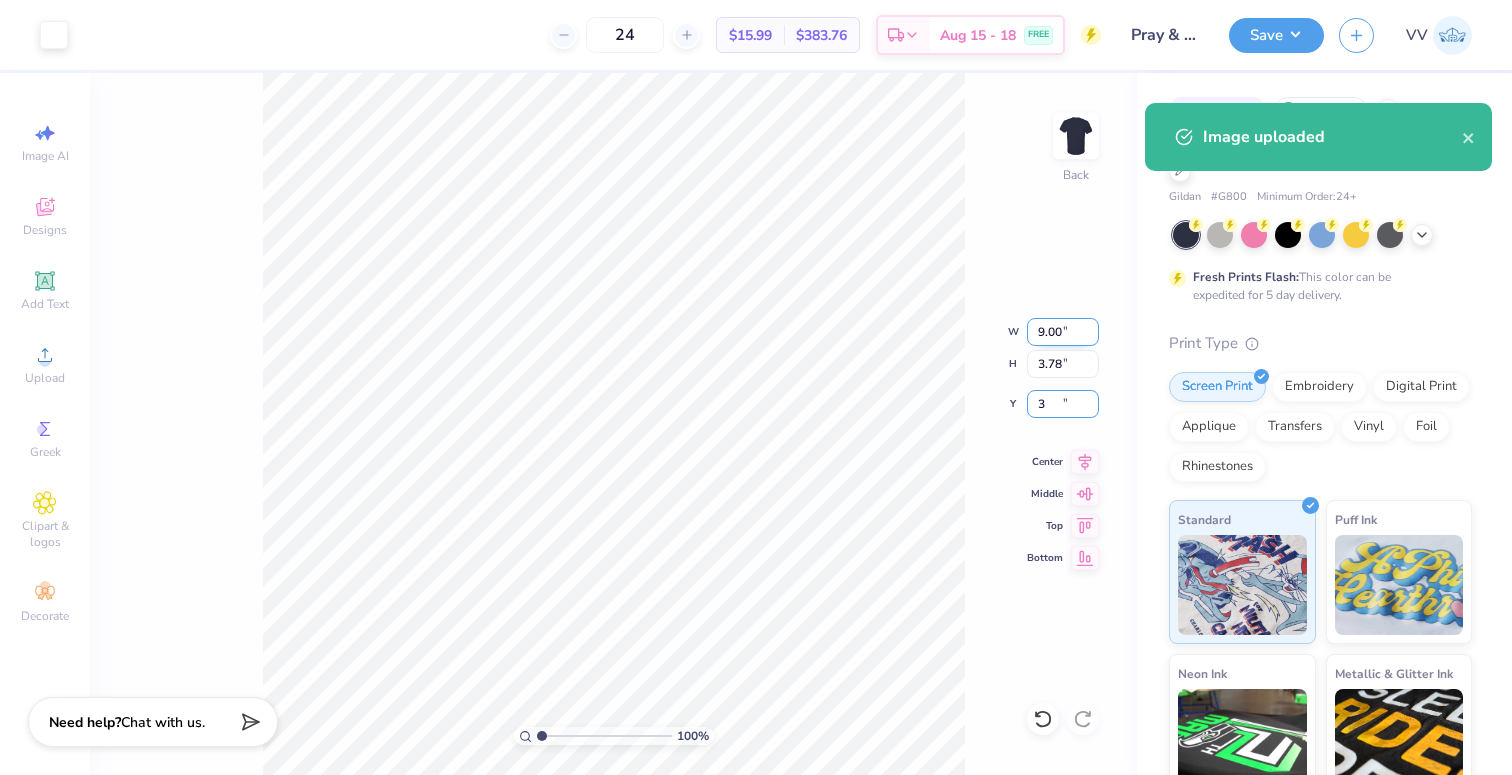 type on "3.00" 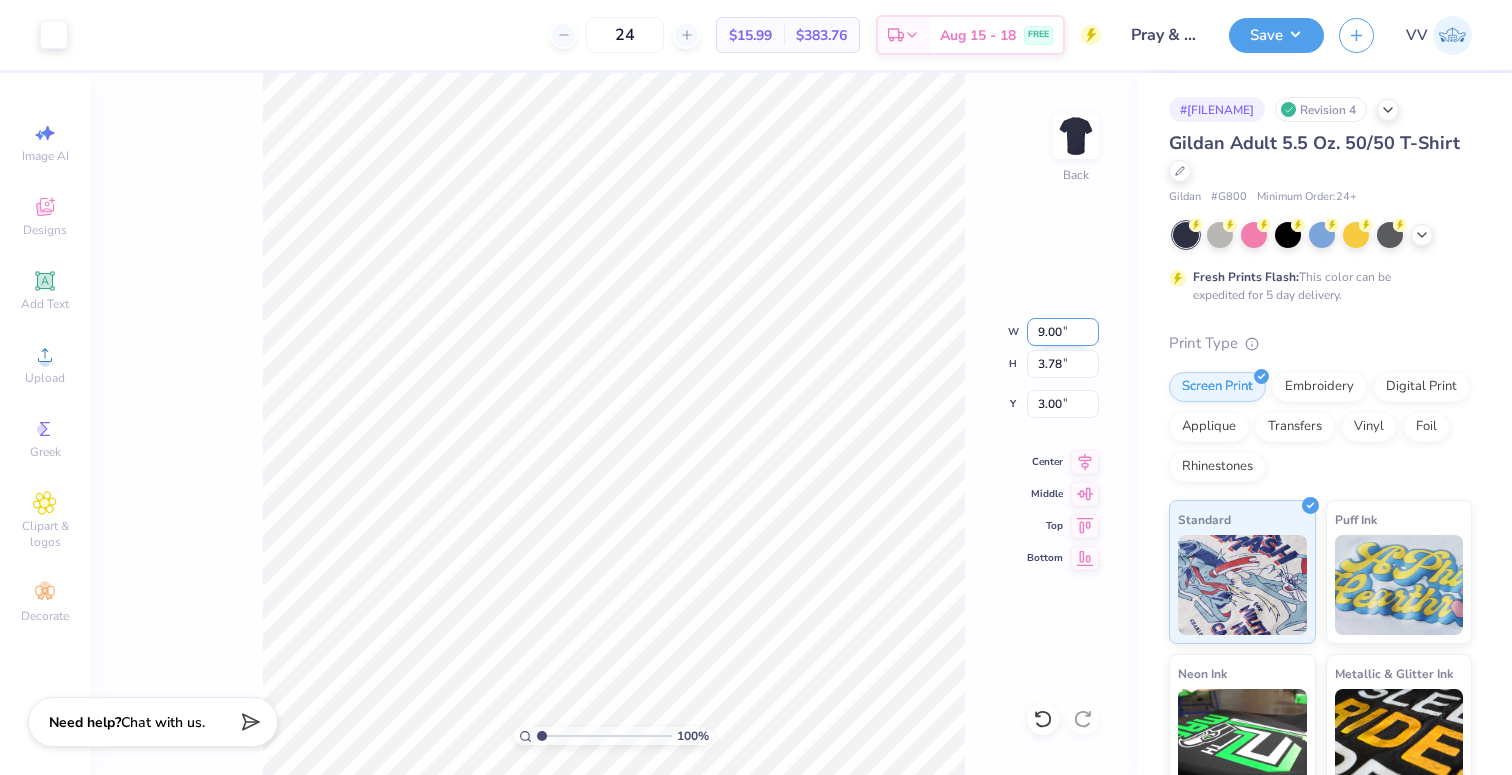 click on "9.00" at bounding box center (1063, 332) 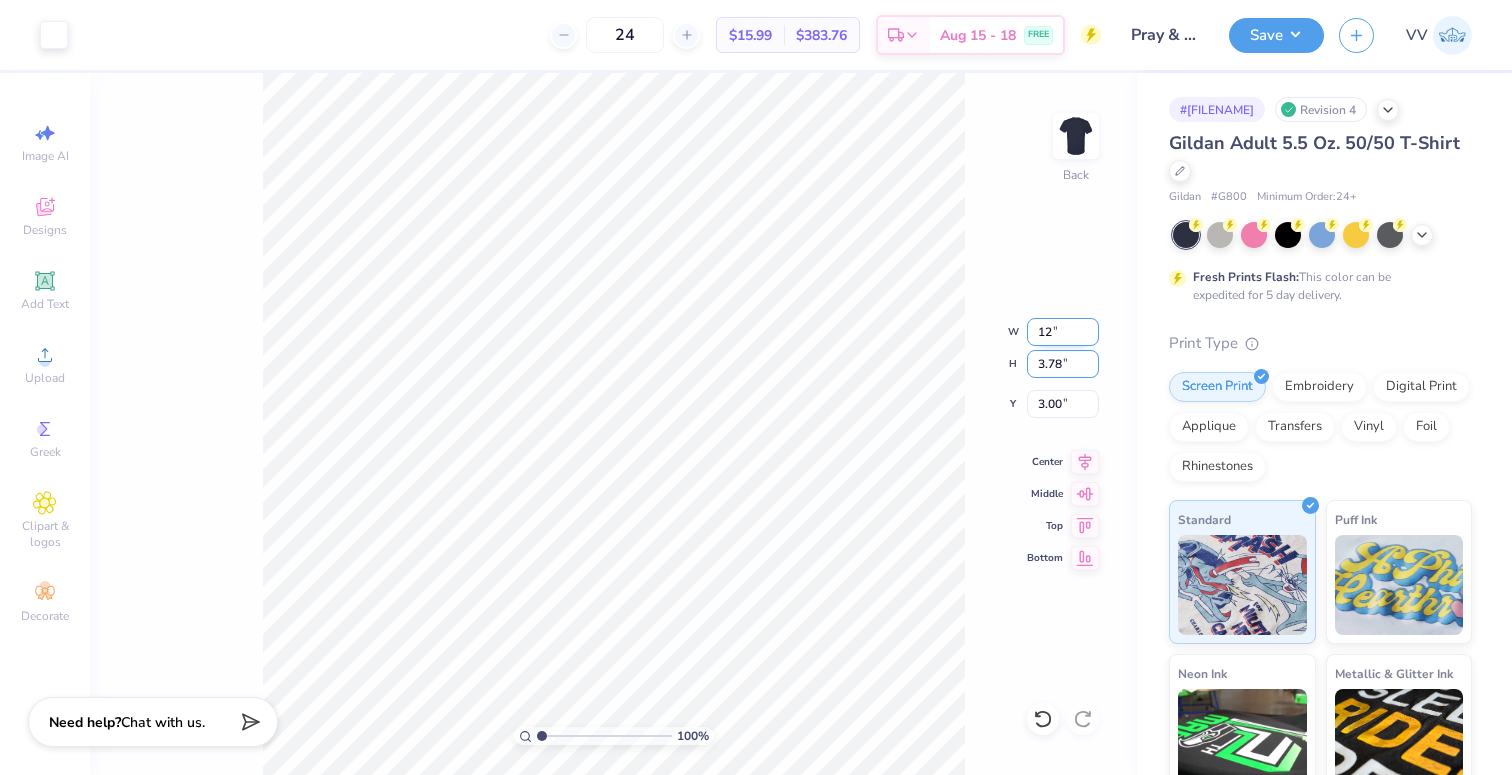 type on "12.00" 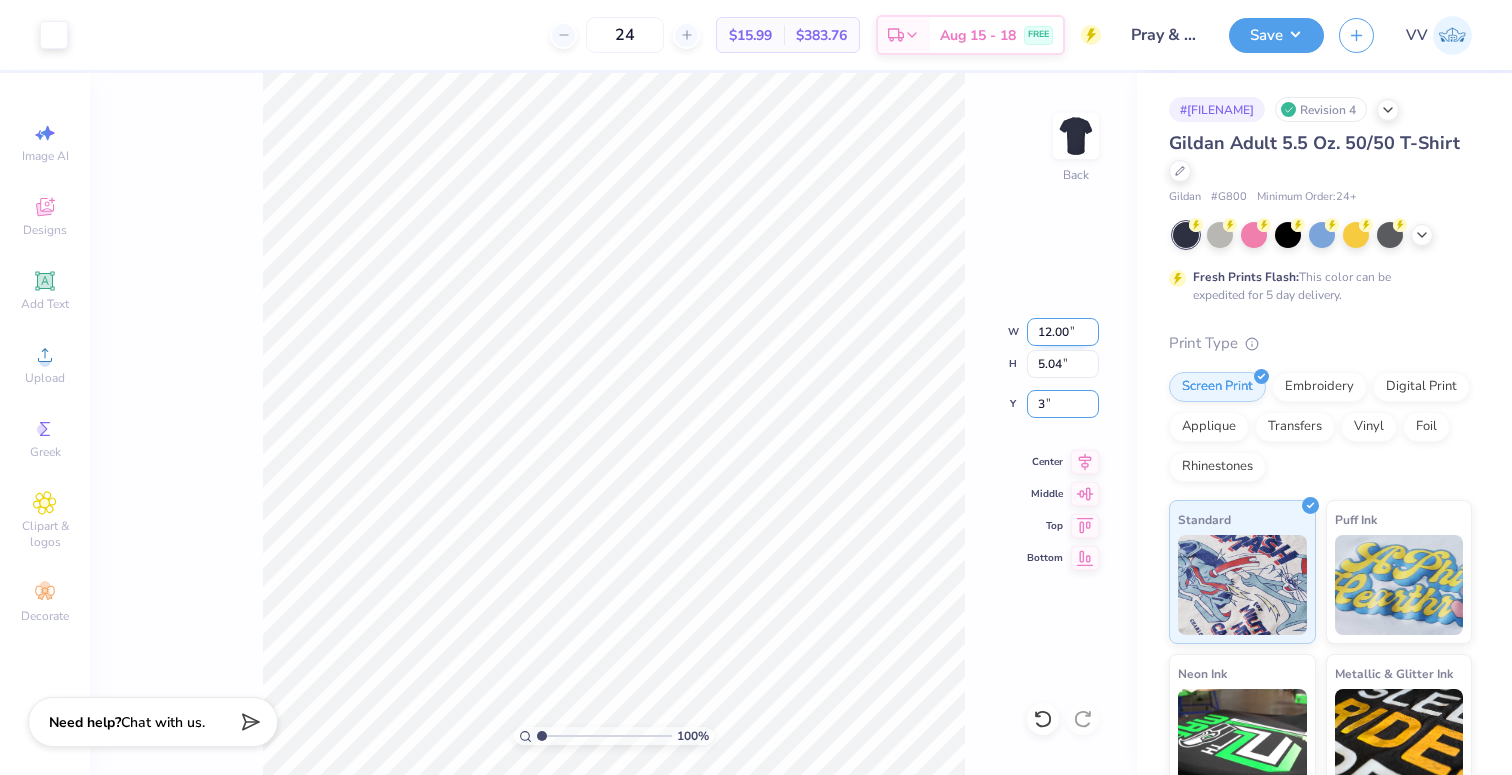 type on "3.00" 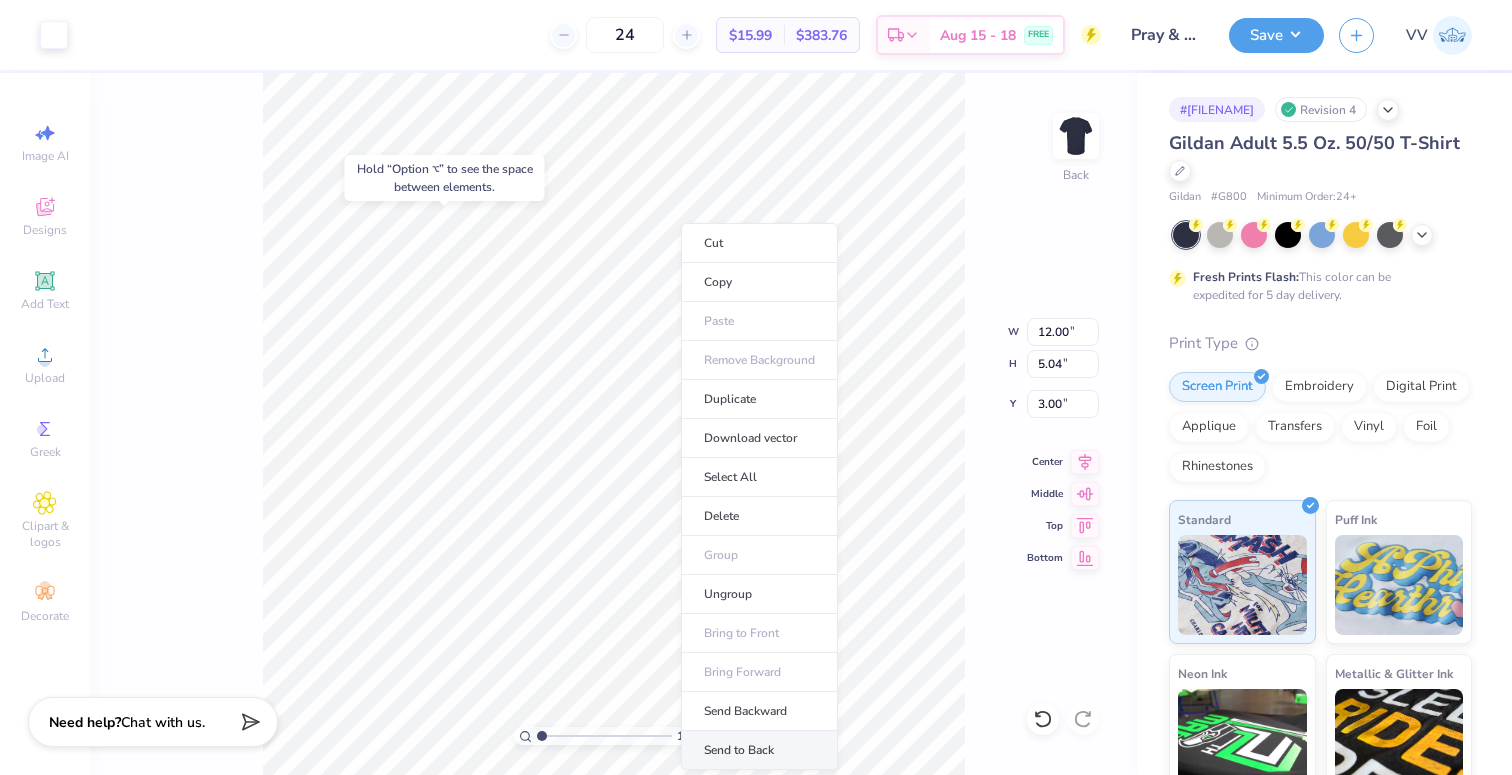click on "Send to Back" at bounding box center [759, 750] 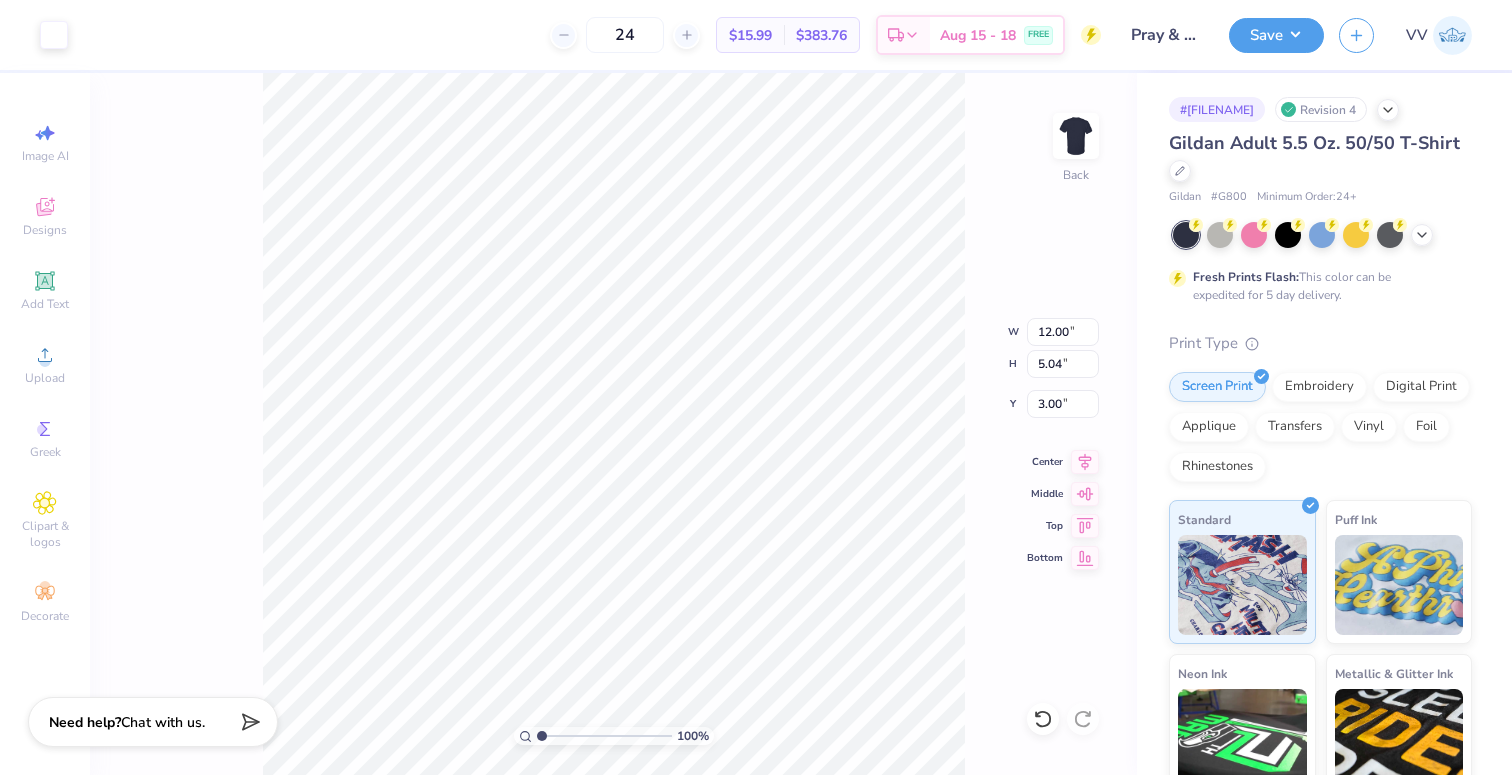 type on "1.05" 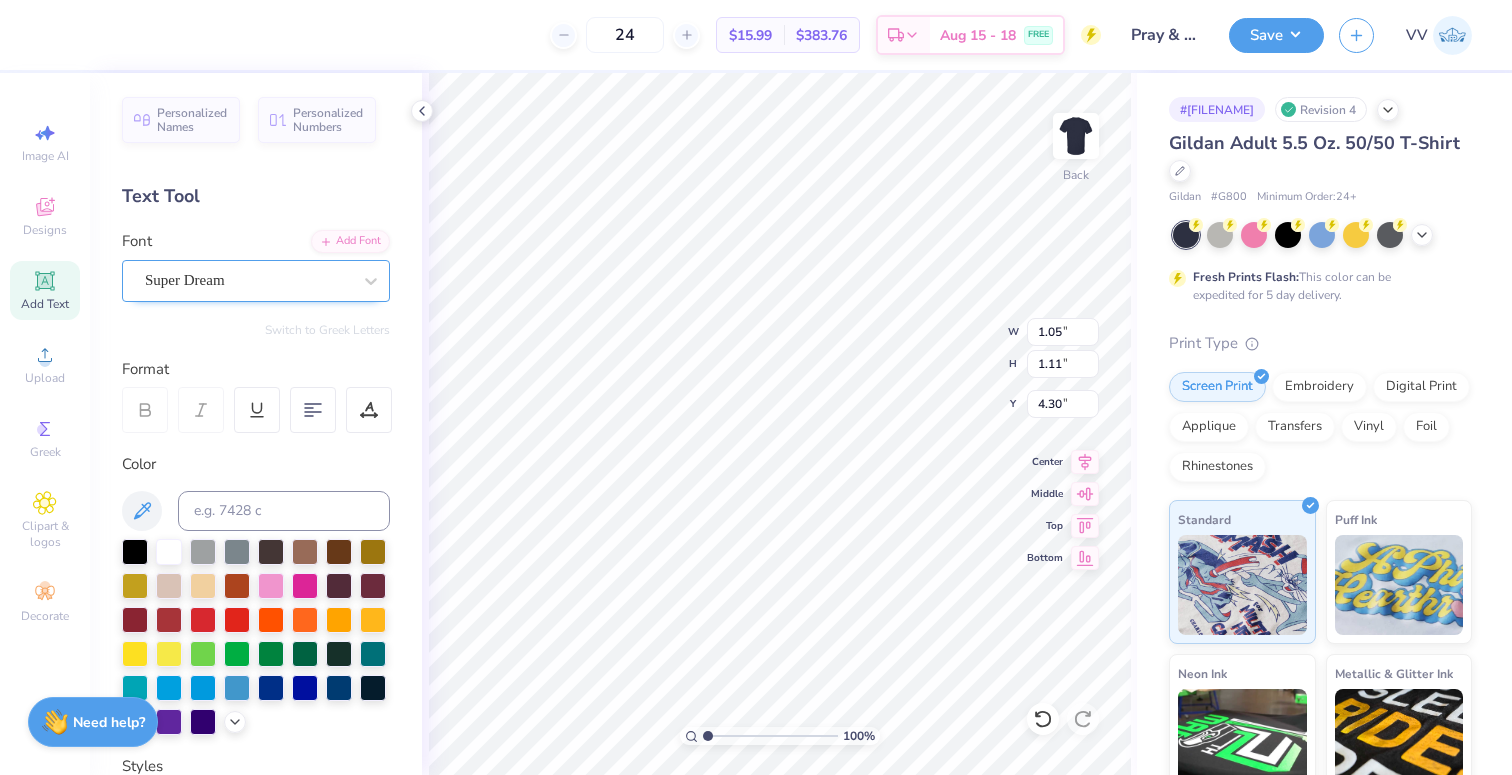 click at bounding box center (371, 281) 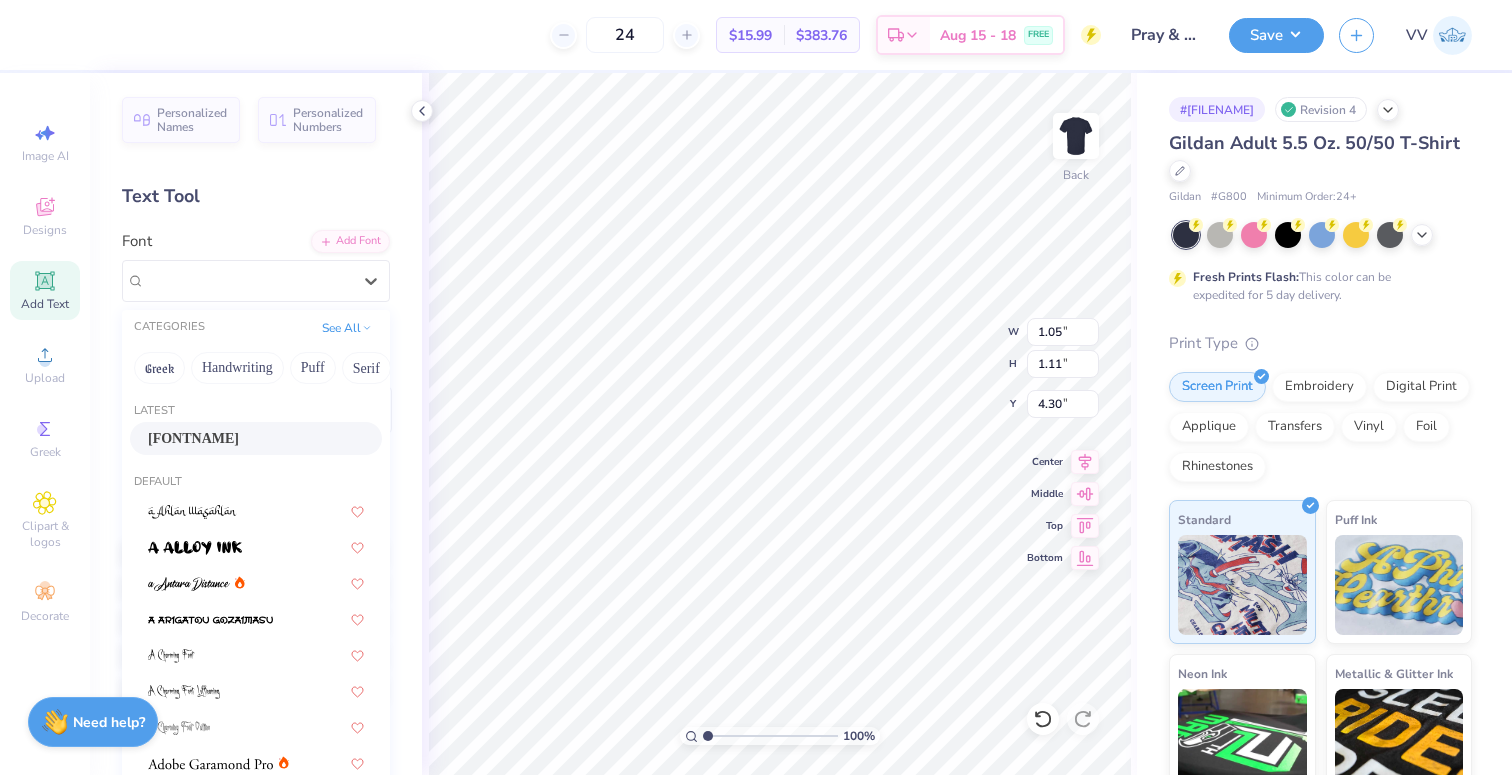 click on "[FONTNAME]" at bounding box center (193, 438) 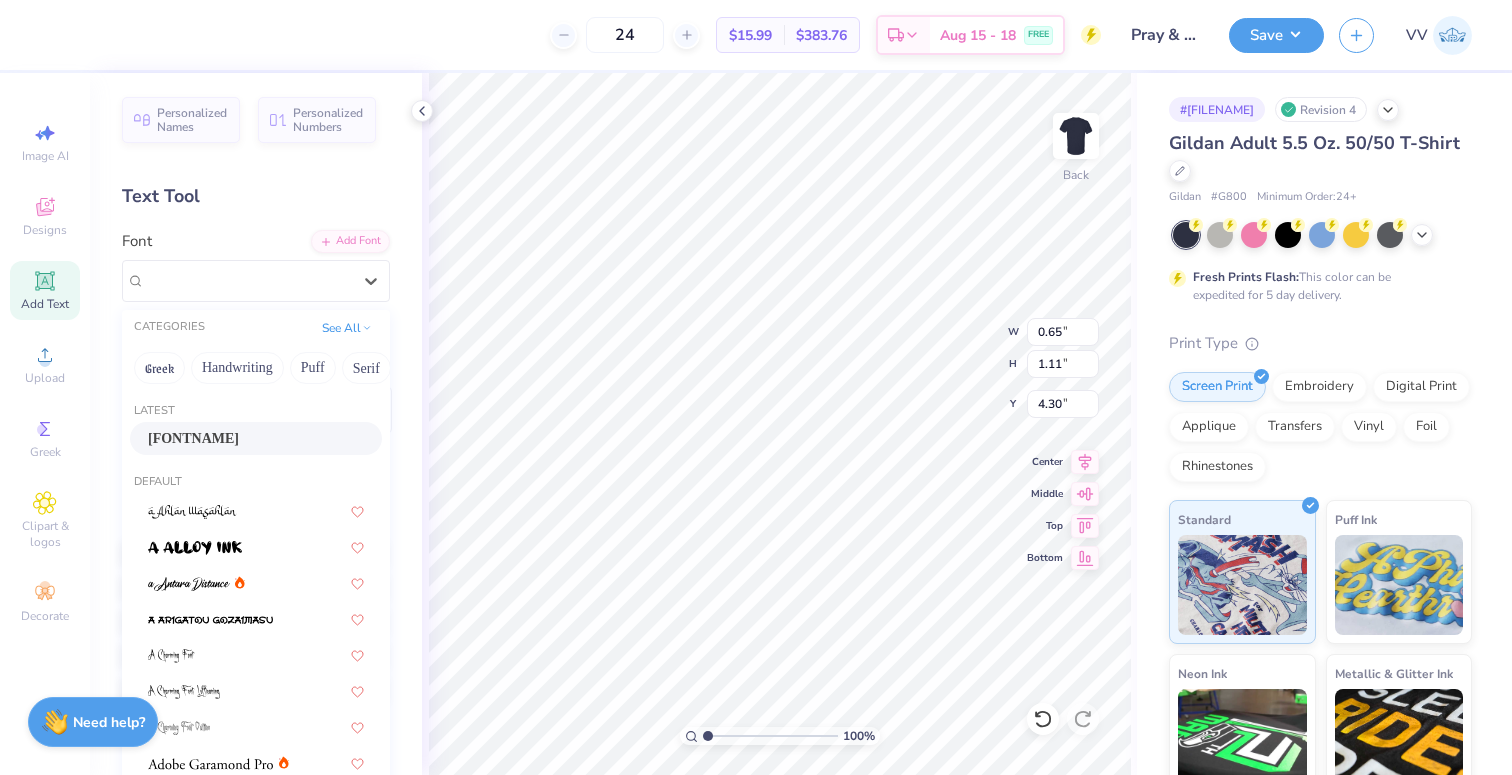 type on "1.02" 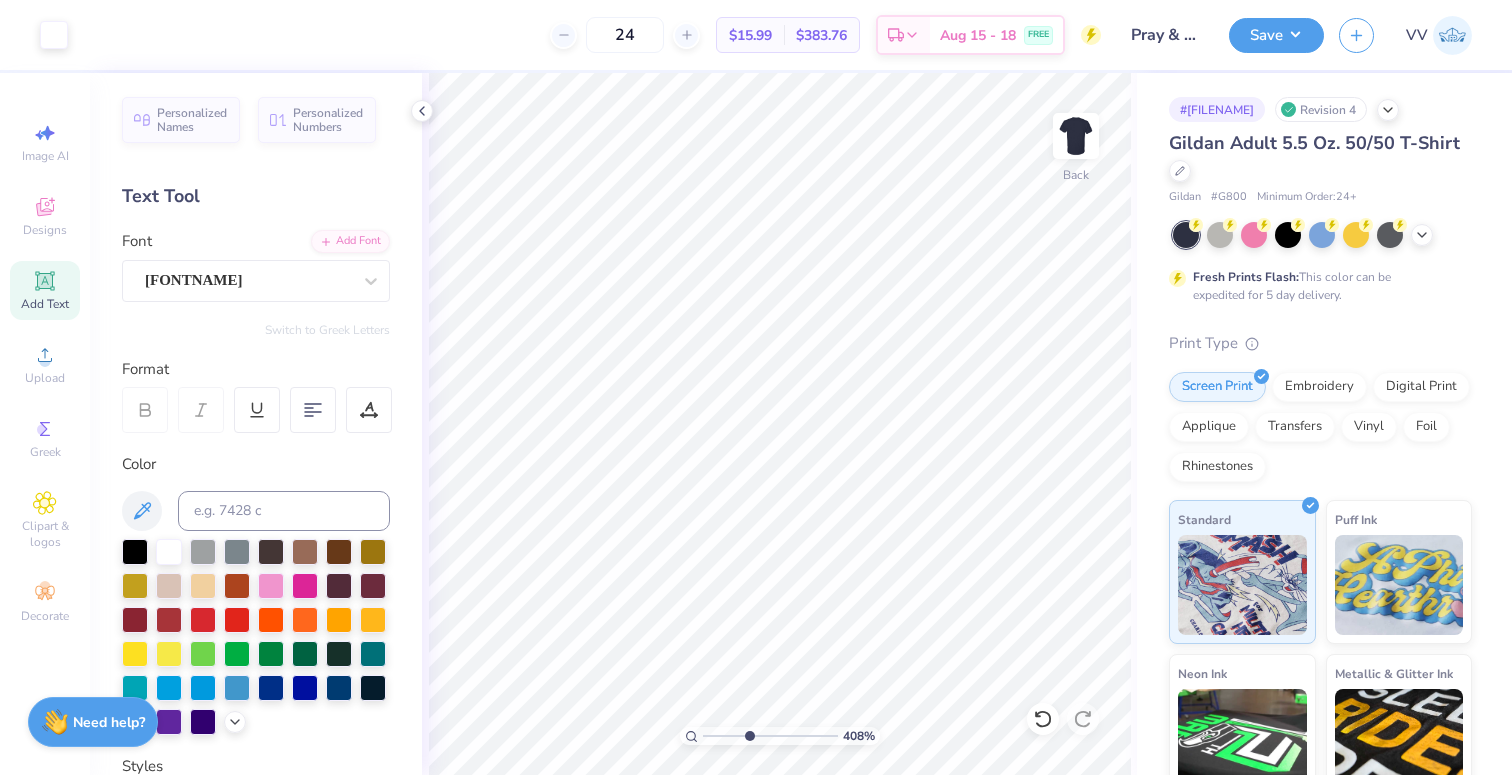 type on "4.02" 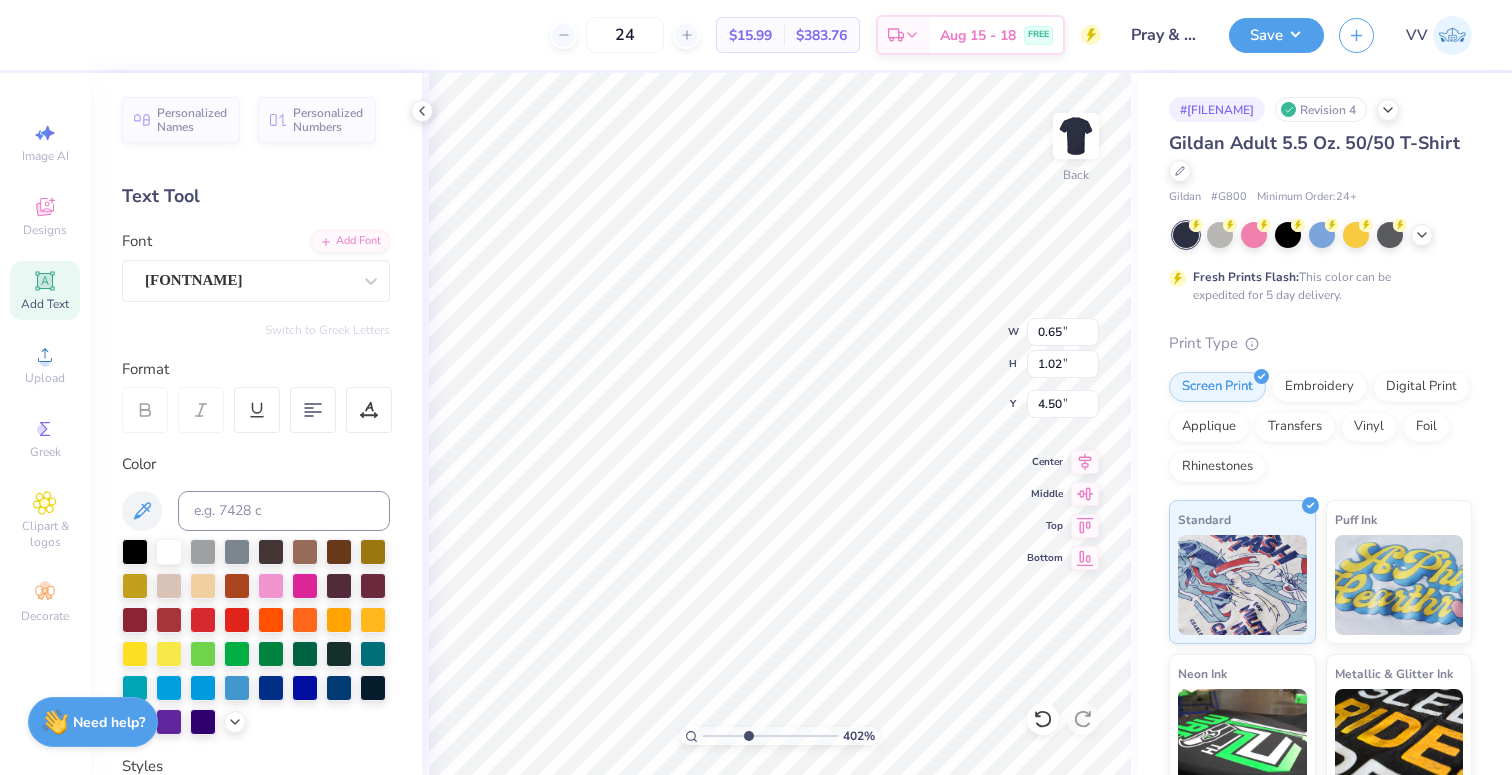 type on "4.41" 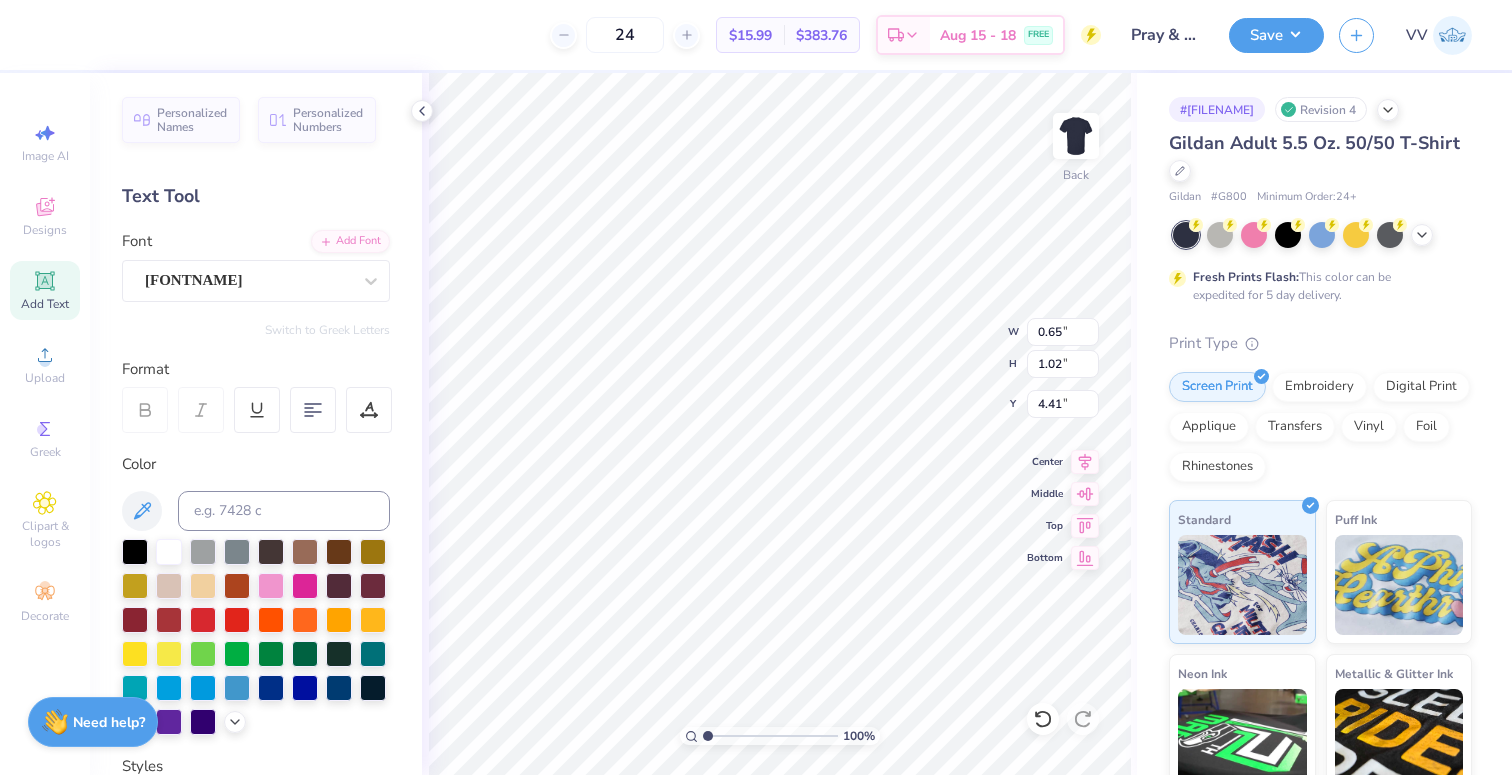 drag, startPoint x: 731, startPoint y: 734, endPoint x: 670, endPoint y: 737, distance: 61.073727 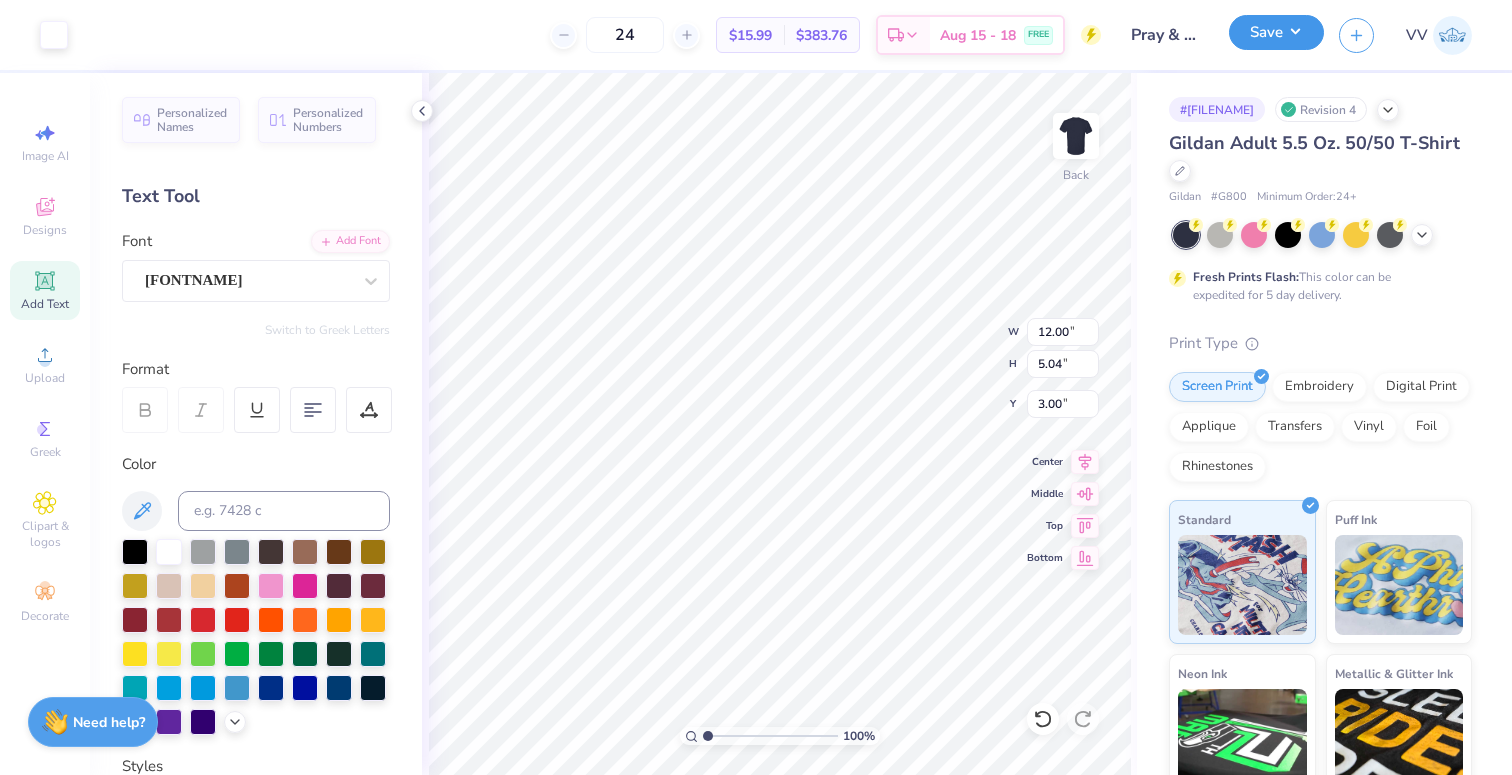 click on "Save" at bounding box center (1276, 32) 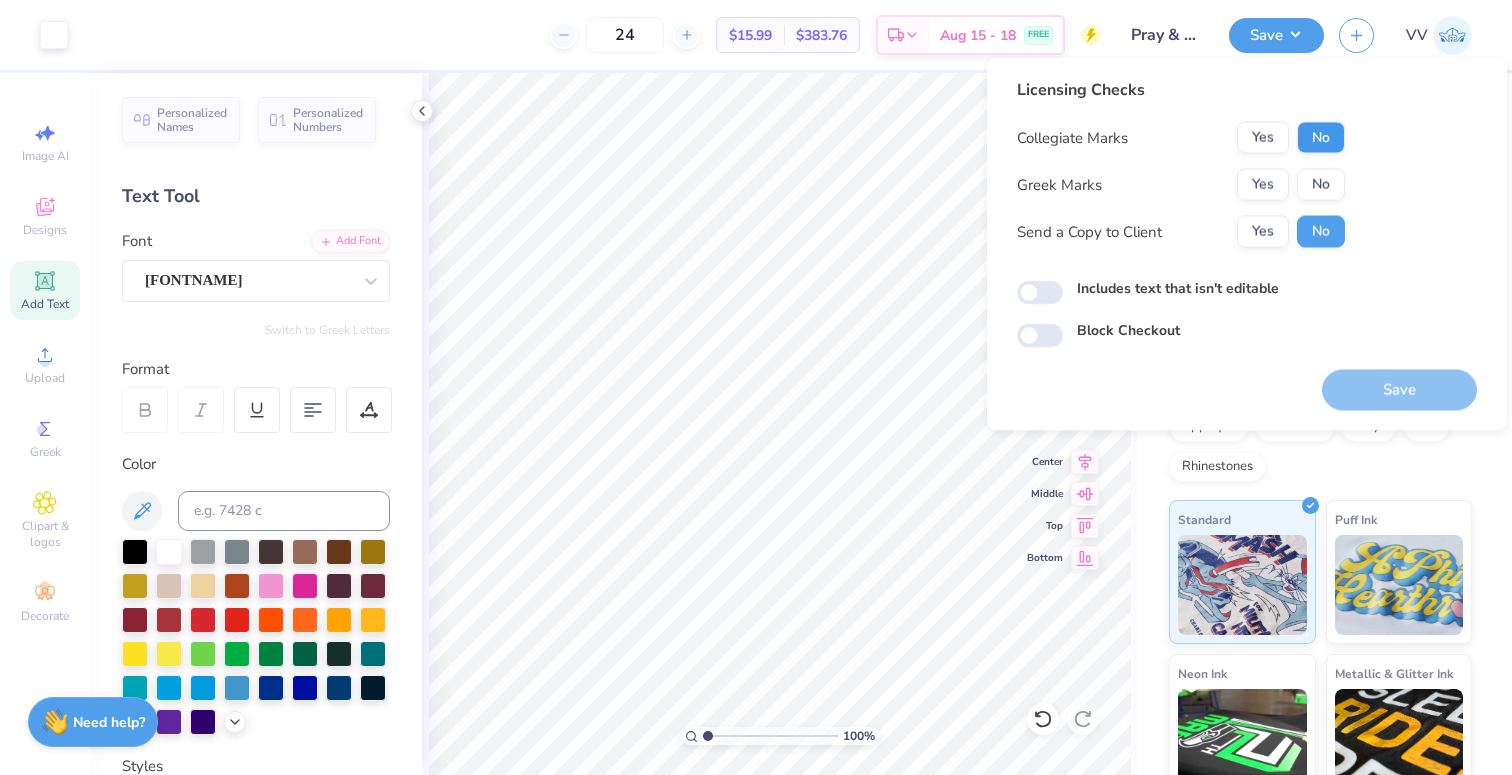 click on "No" at bounding box center [1321, 138] 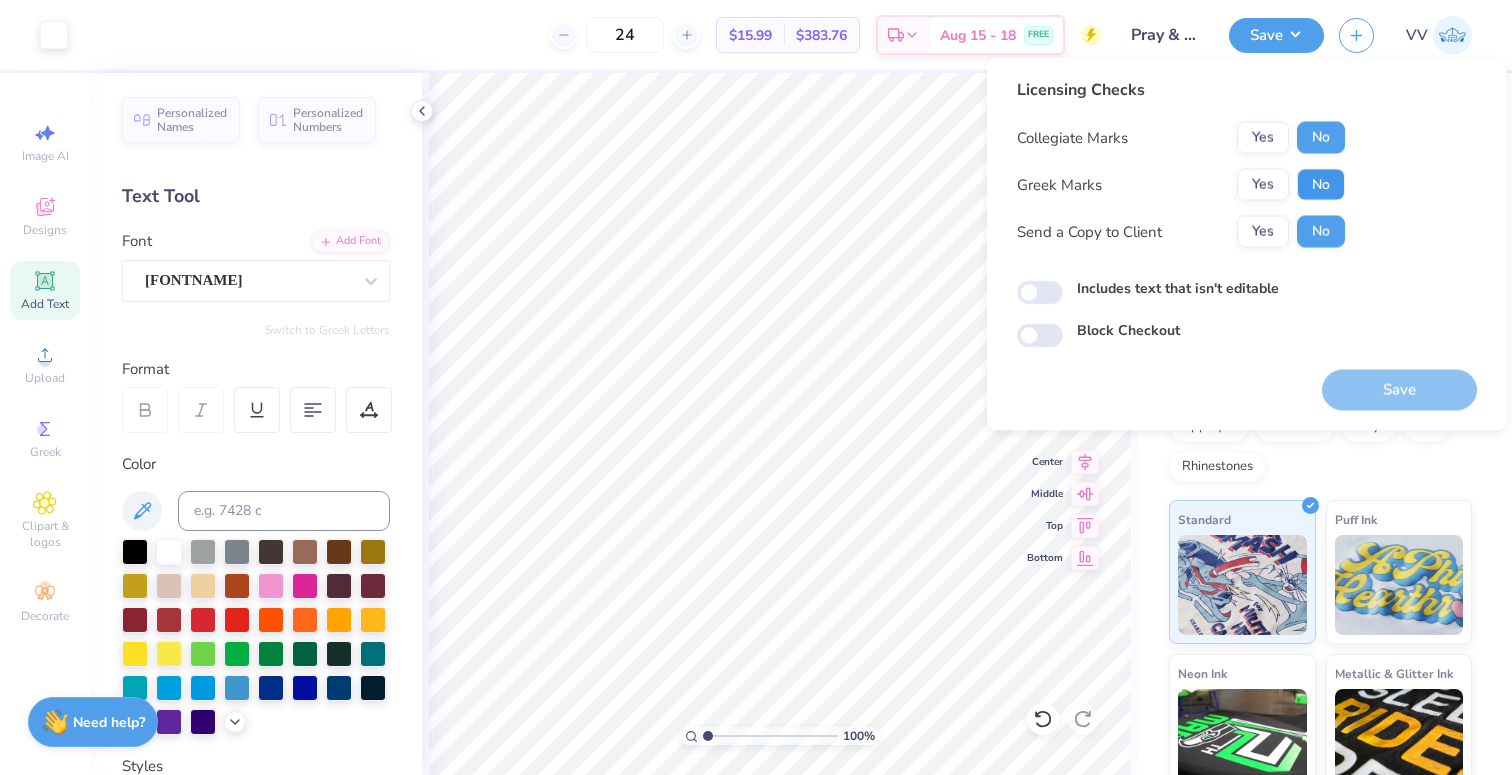 drag, startPoint x: 1325, startPoint y: 165, endPoint x: 1323, endPoint y: 177, distance: 12.165525 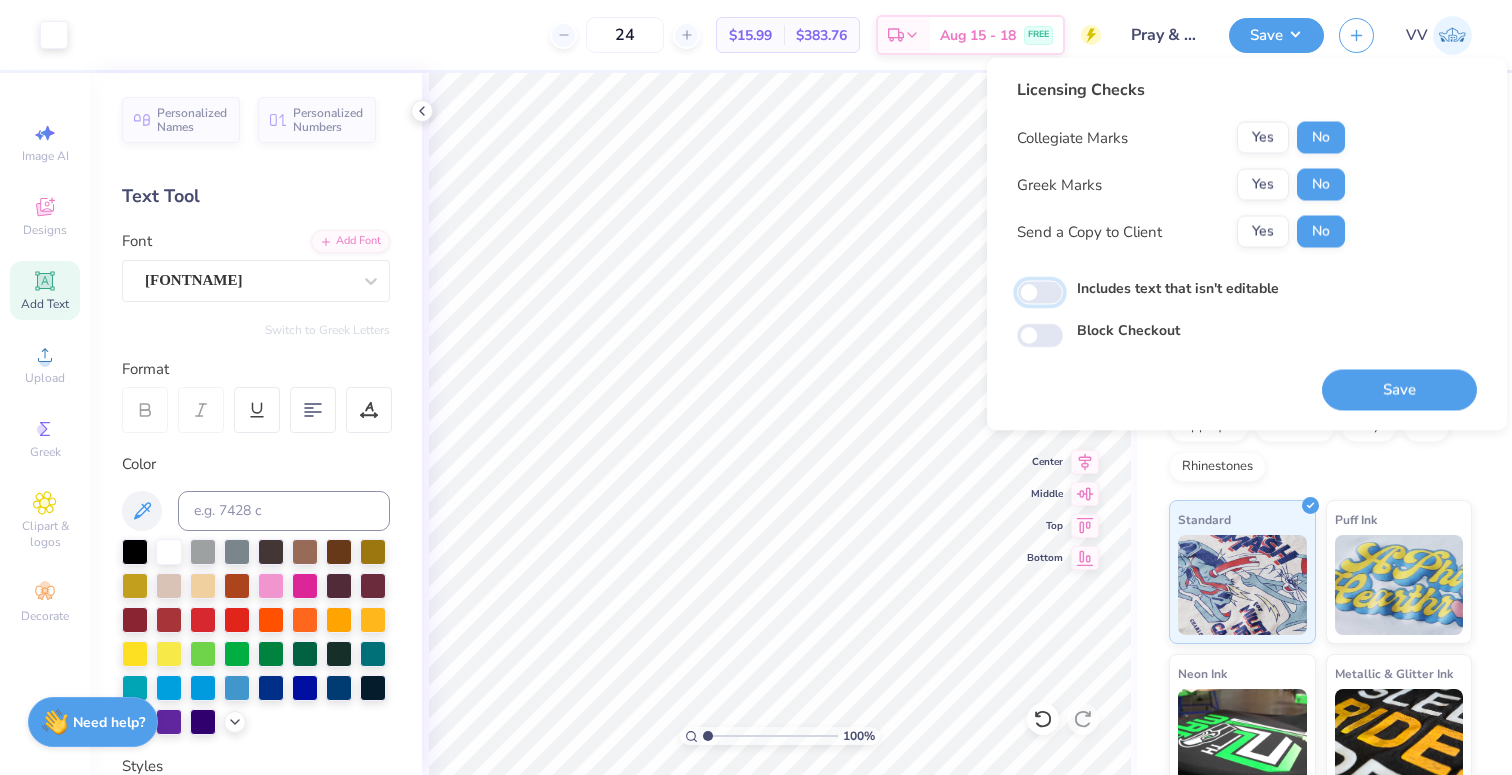click on "Includes text that isn't editable" at bounding box center (1040, 293) 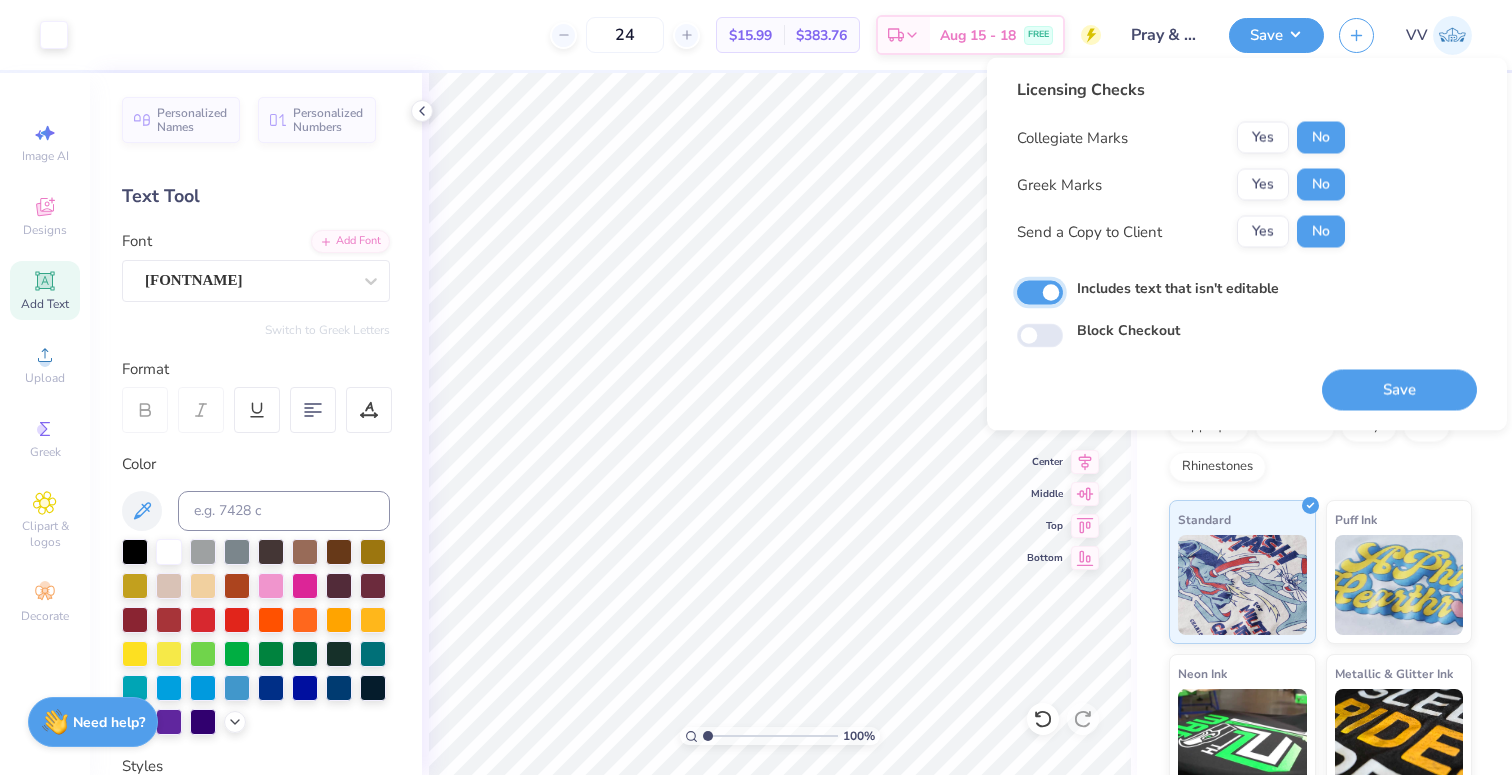 checkbox on "true" 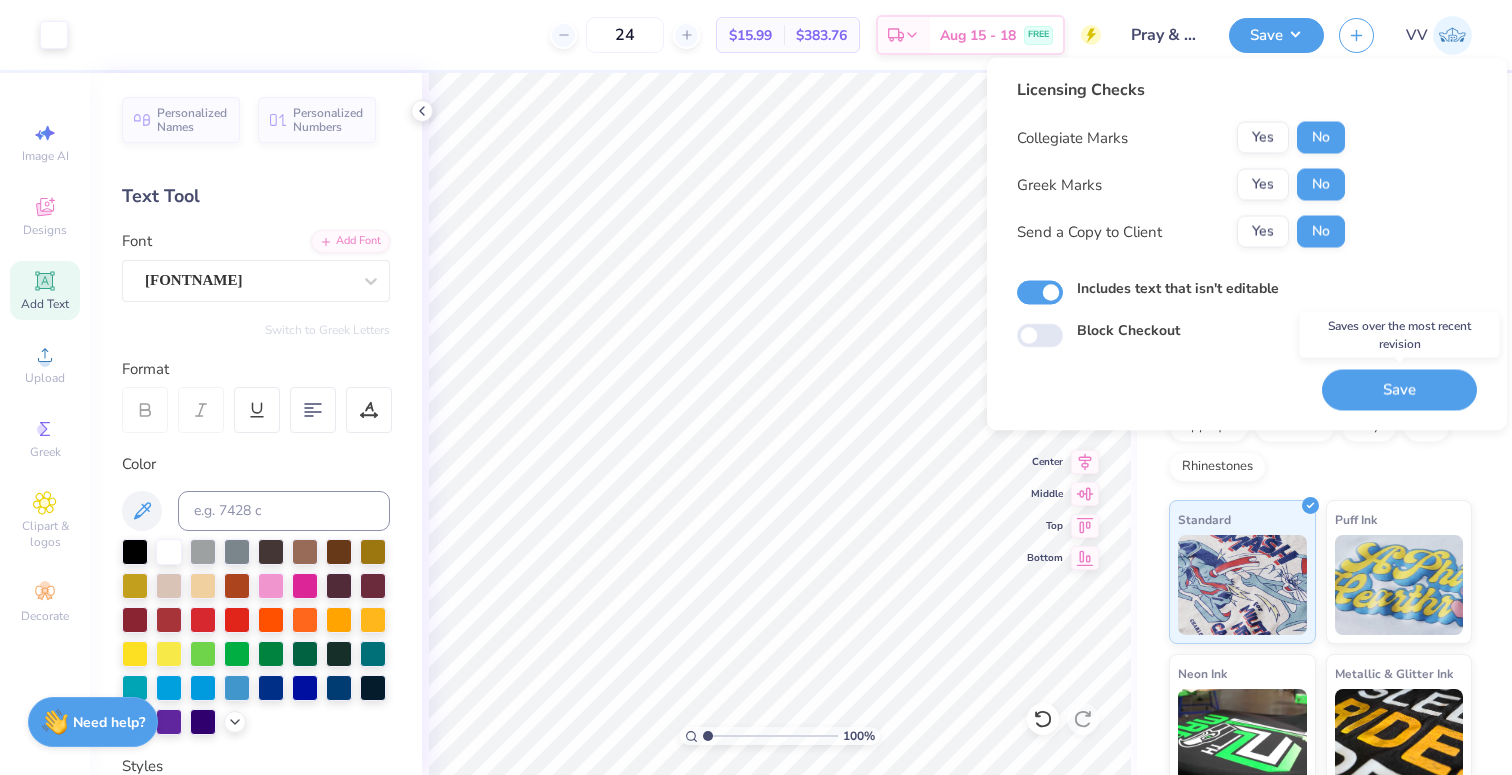 drag, startPoint x: 1364, startPoint y: 393, endPoint x: 1146, endPoint y: 260, distance: 255.36836 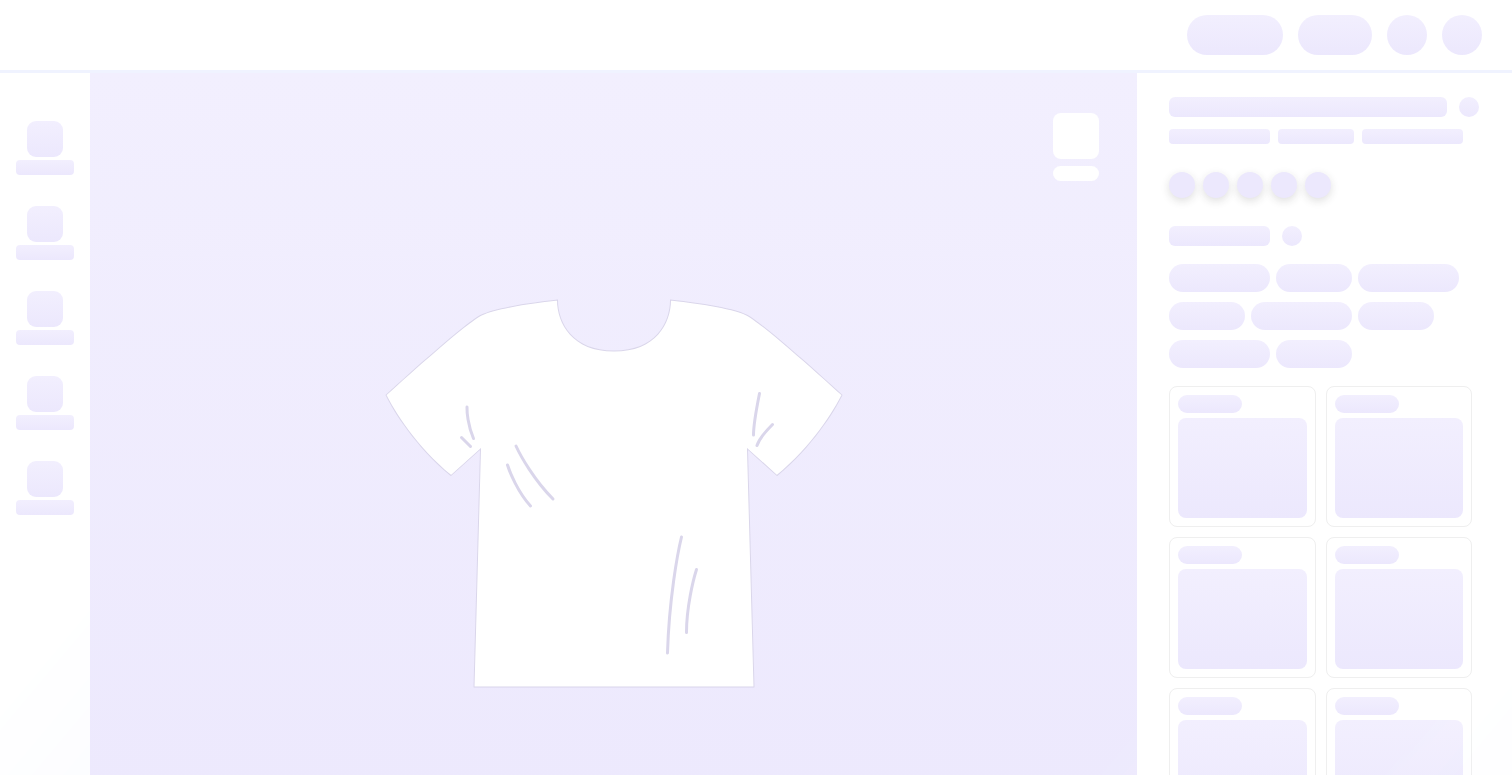 scroll, scrollTop: 0, scrollLeft: 0, axis: both 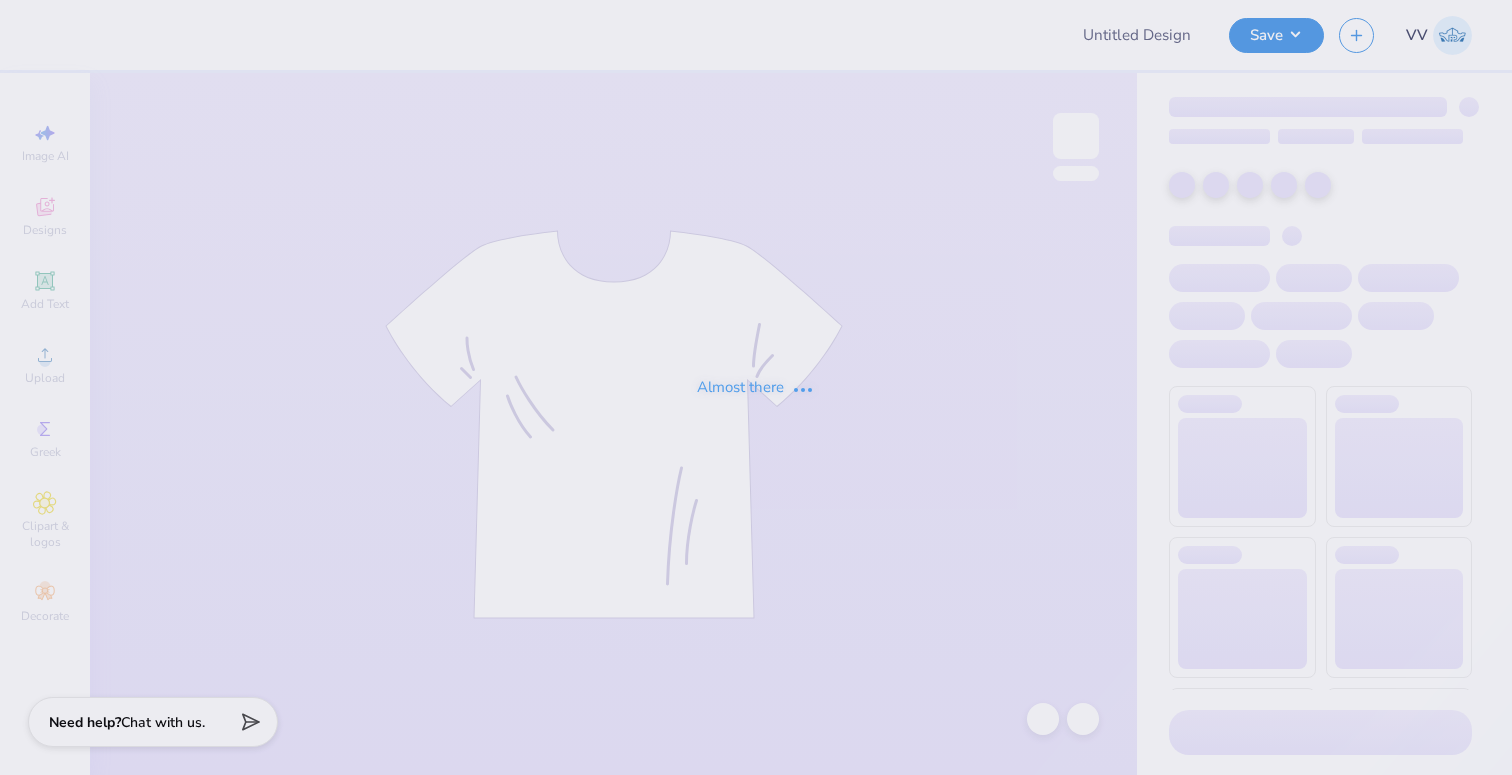 type on "Delt Fall Rush Club House" 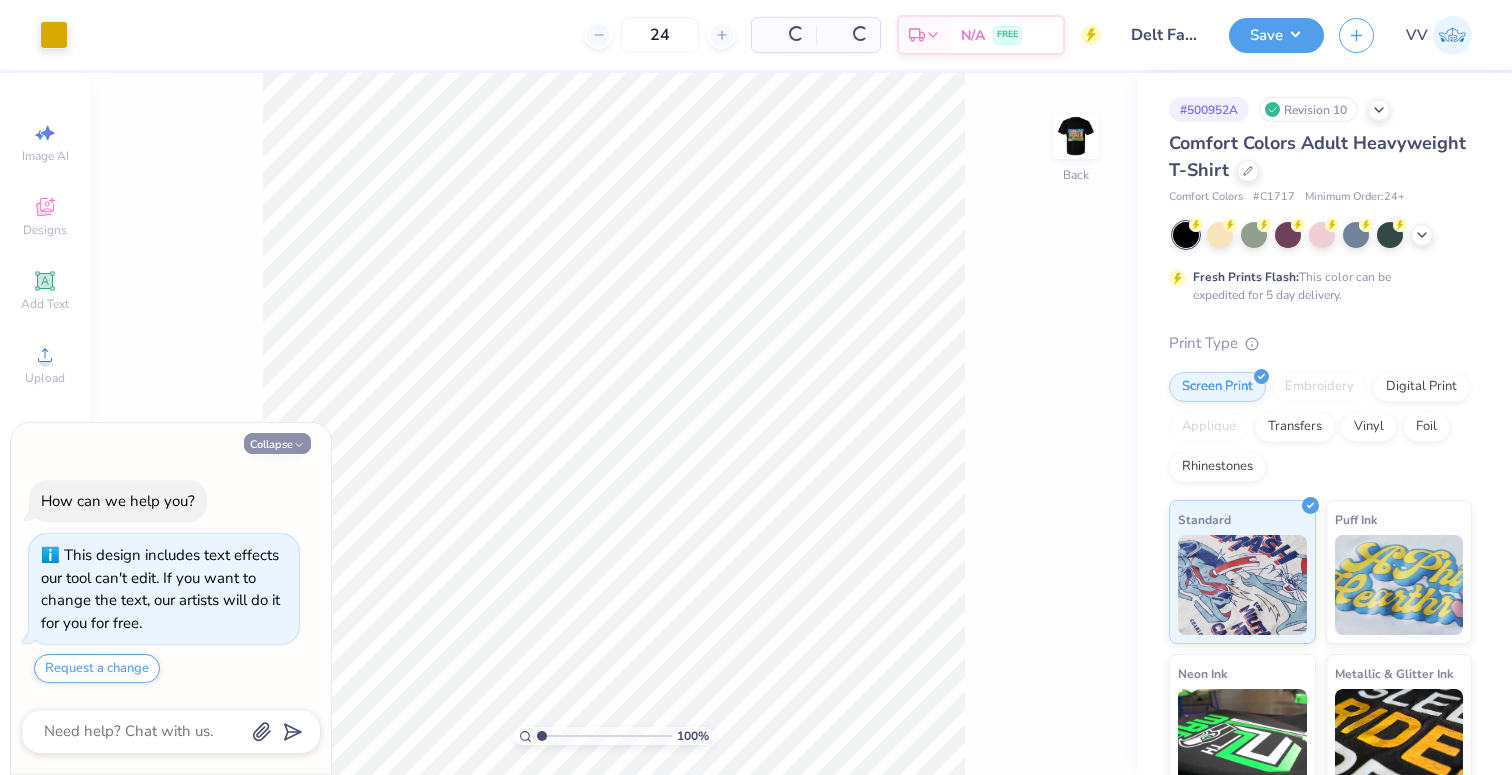 click on "Collapse" at bounding box center (277, 443) 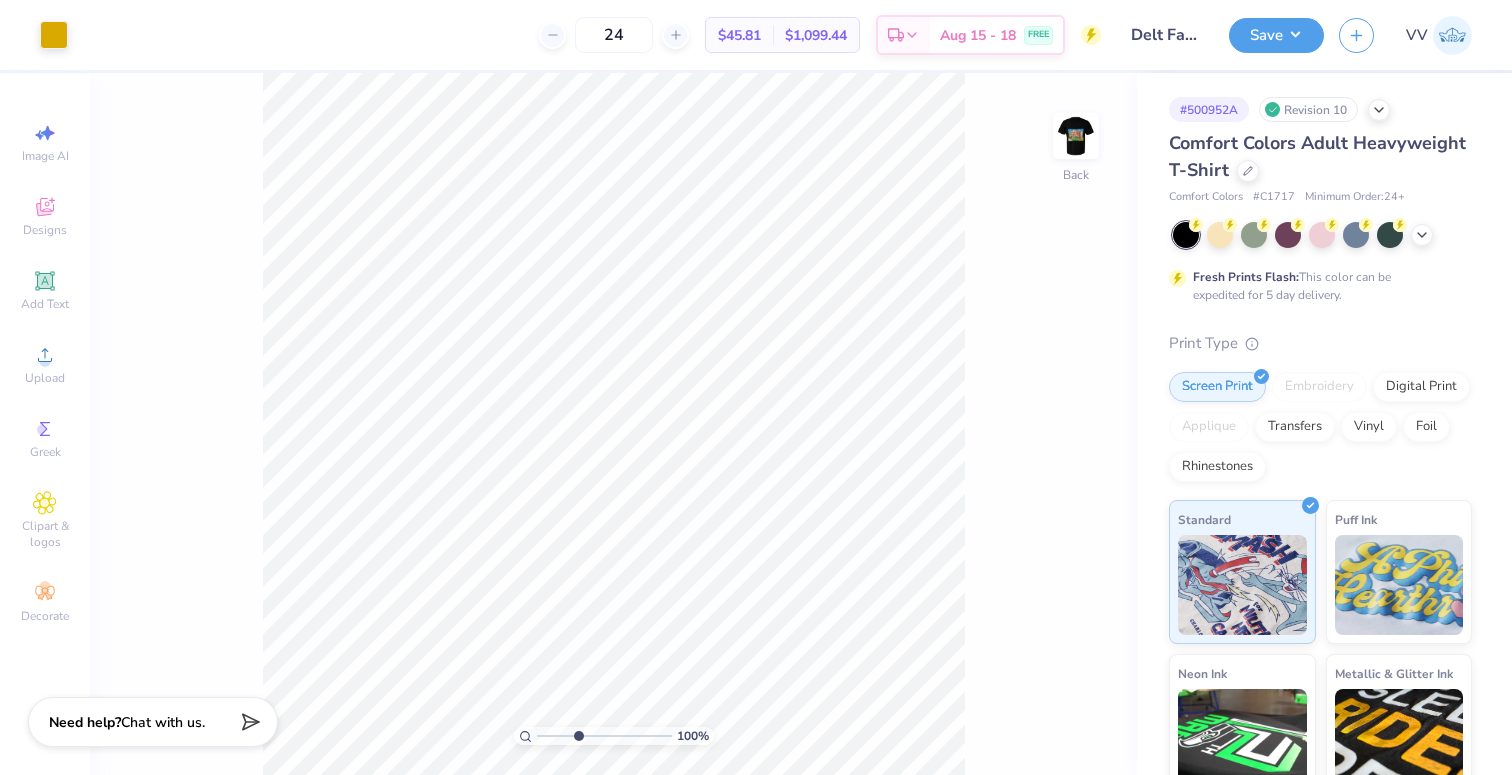 click at bounding box center (604, 736) 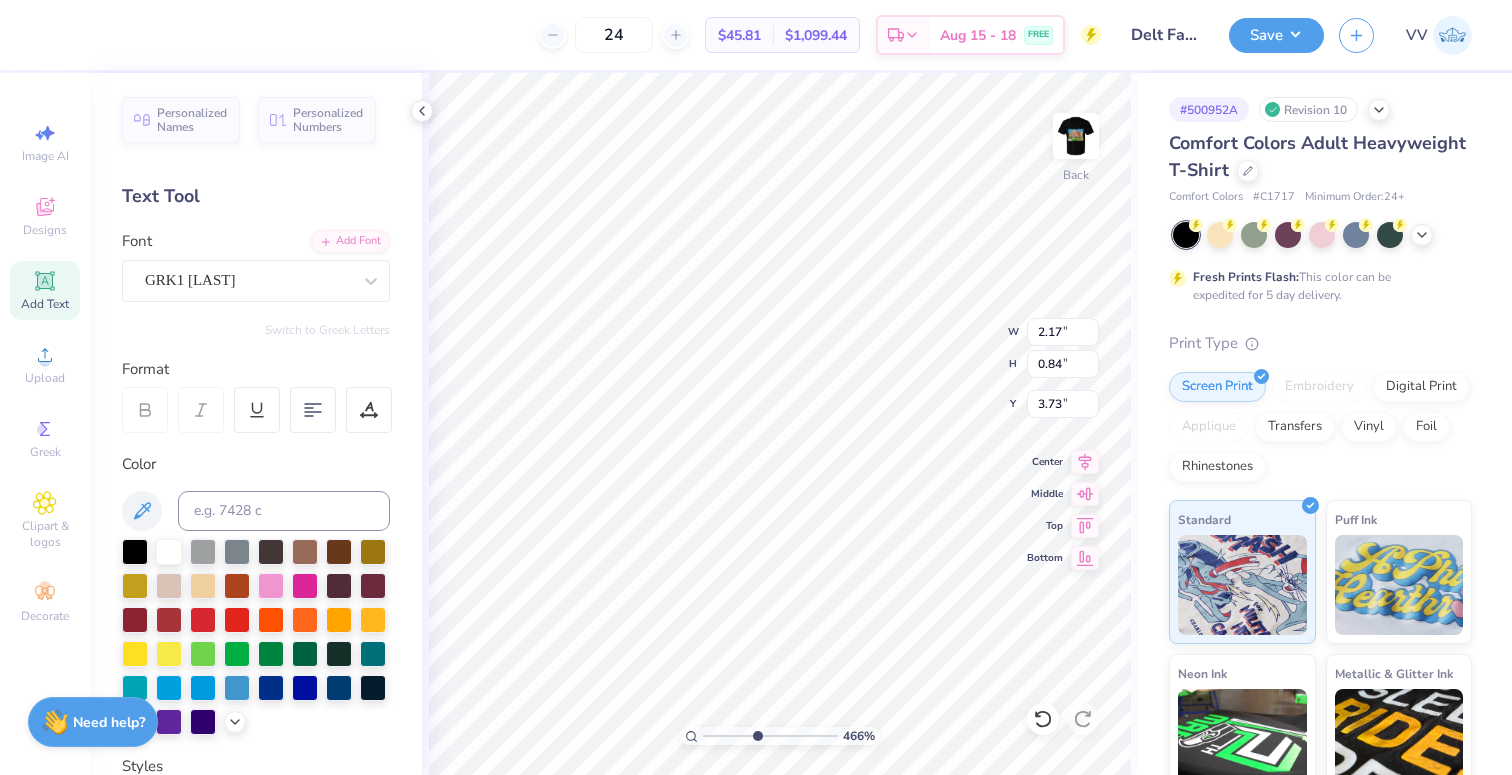 click at bounding box center (770, 736) 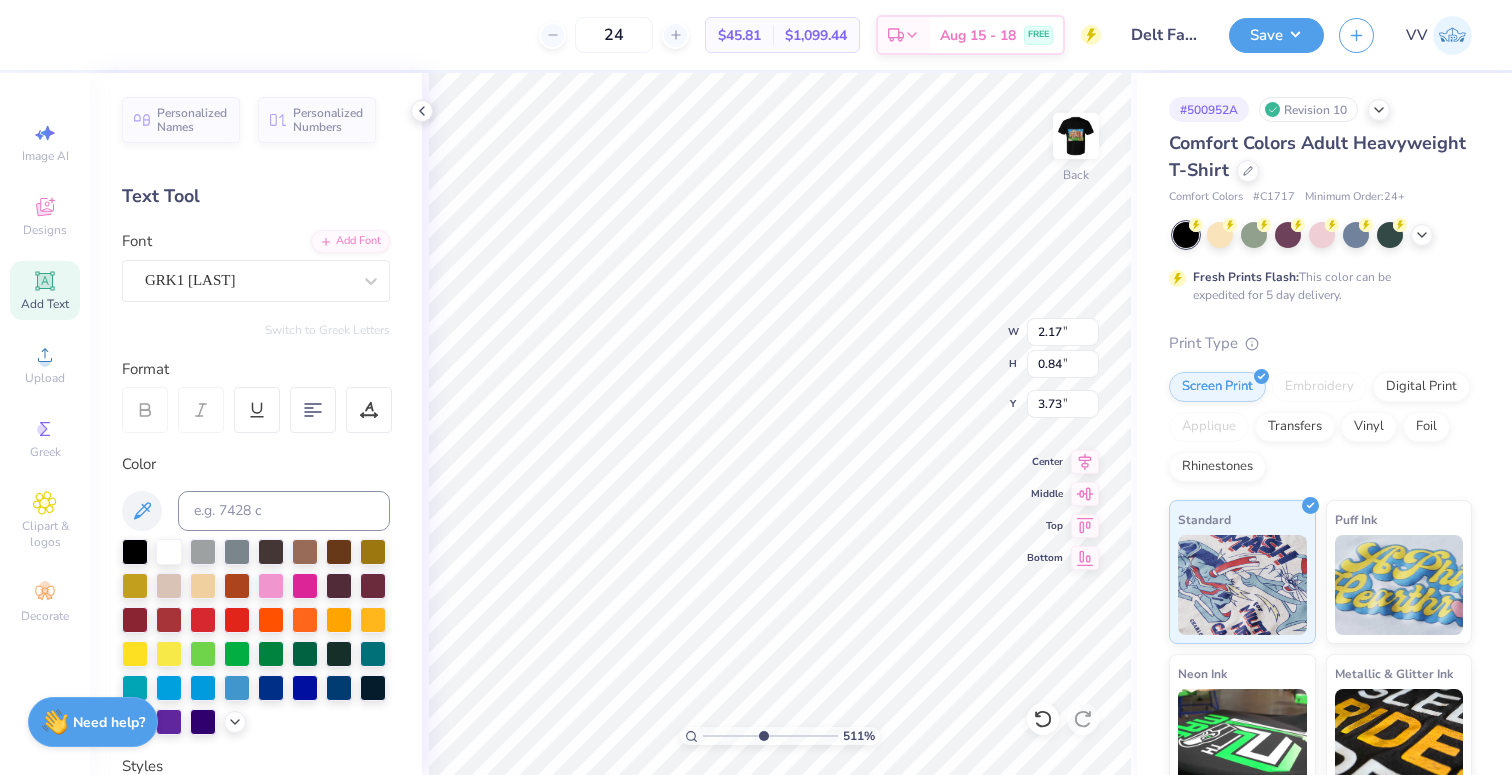 click at bounding box center [770, 736] 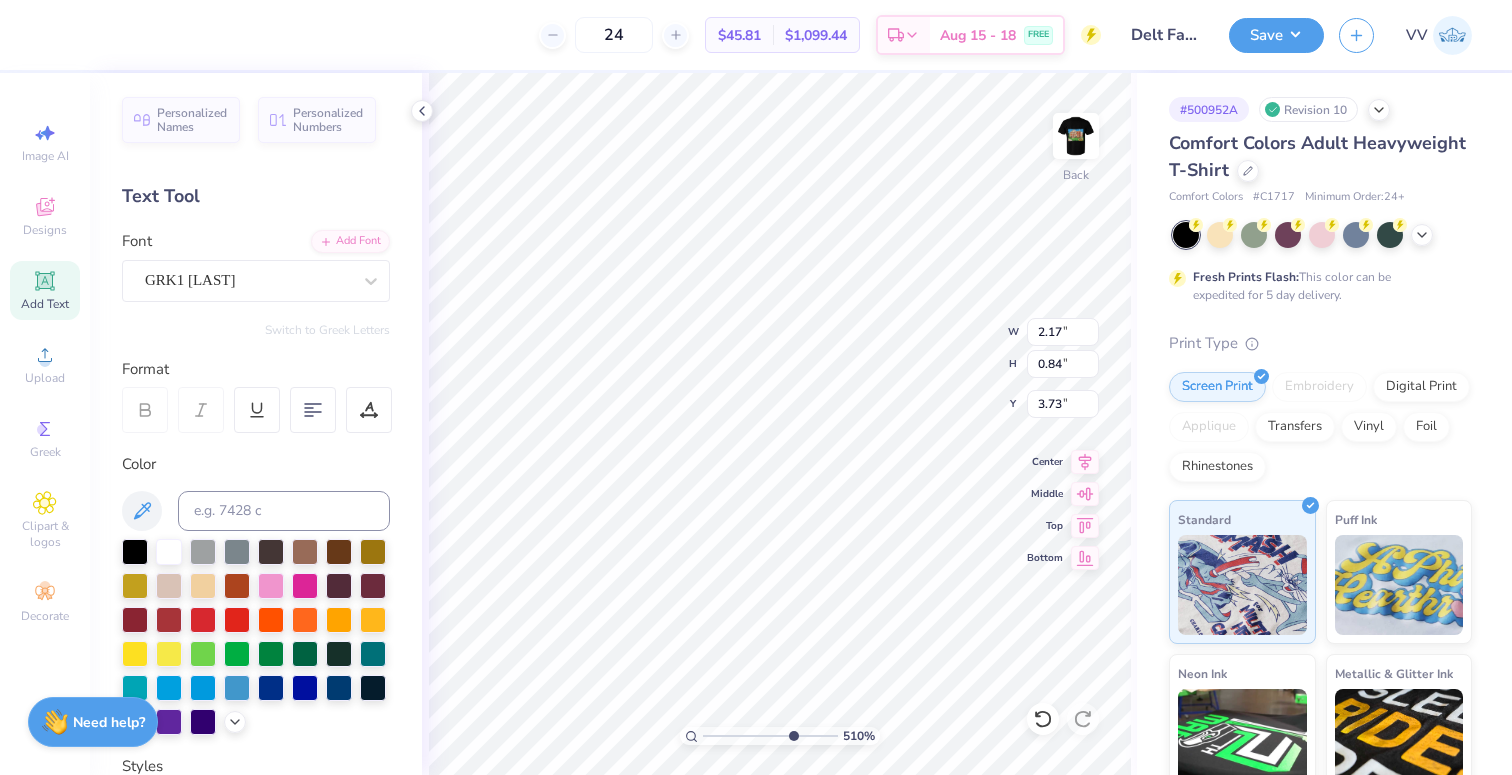 click at bounding box center [770, 736] 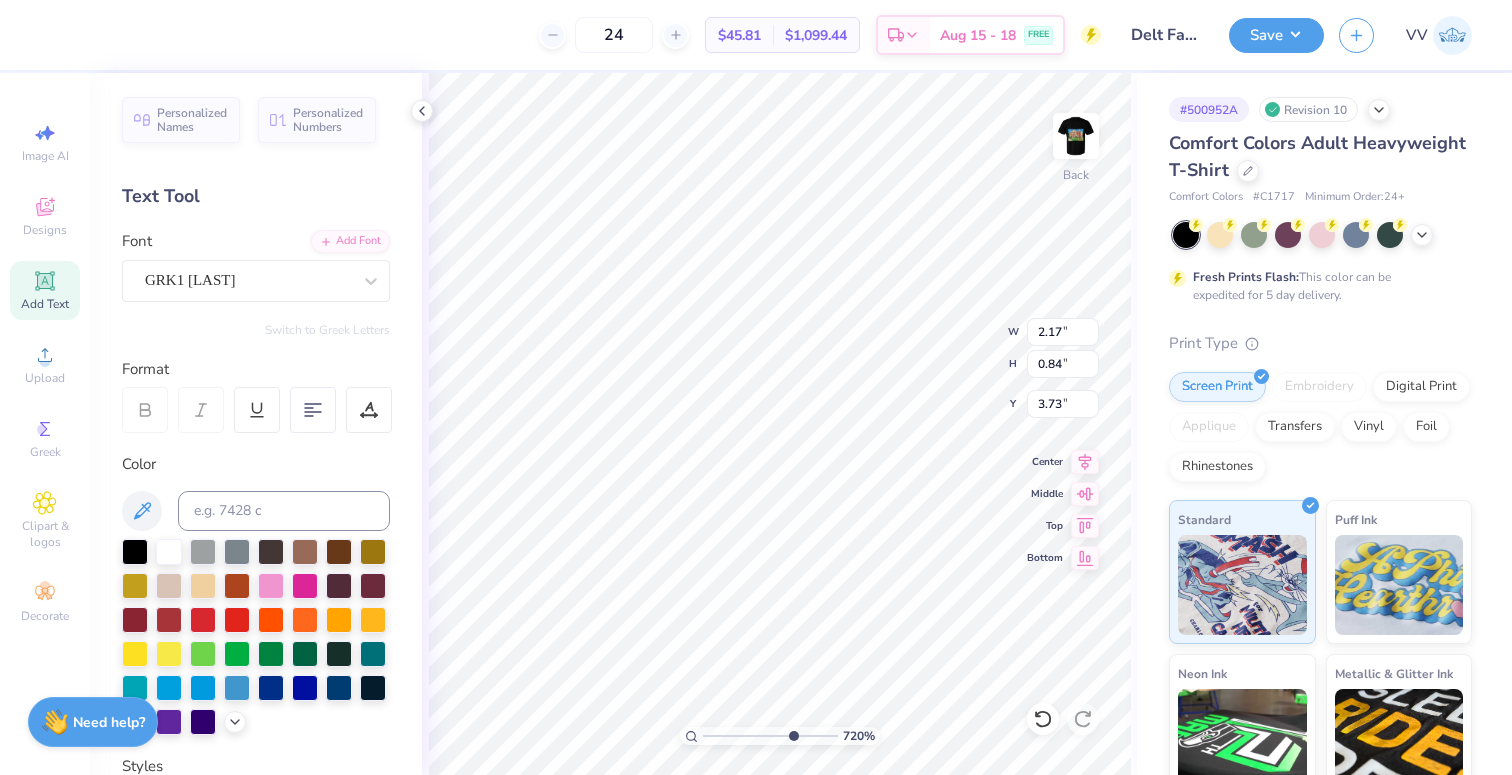 type on "2.73" 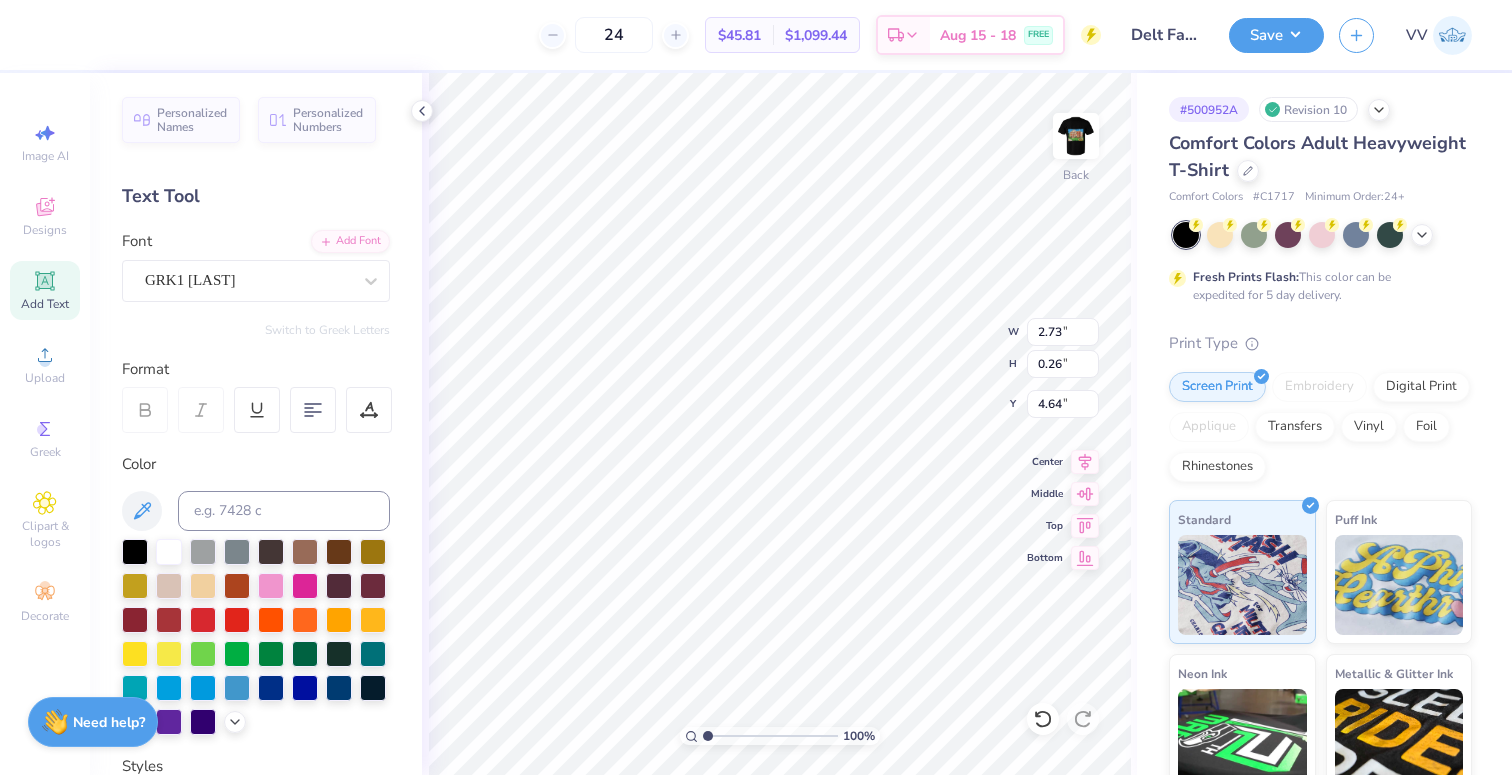 drag, startPoint x: 783, startPoint y: 733, endPoint x: 670, endPoint y: 738, distance: 113.110565 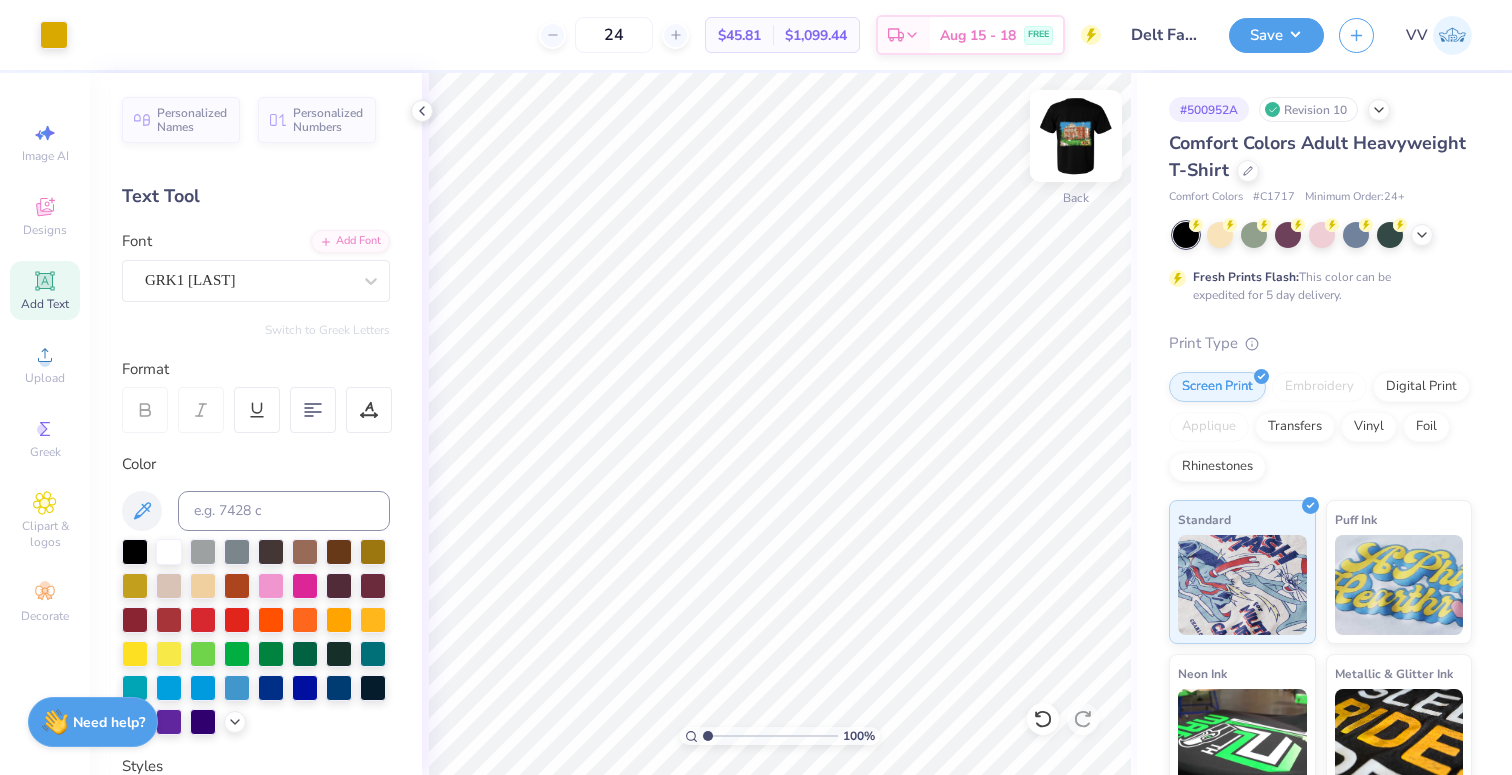 click at bounding box center [1076, 136] 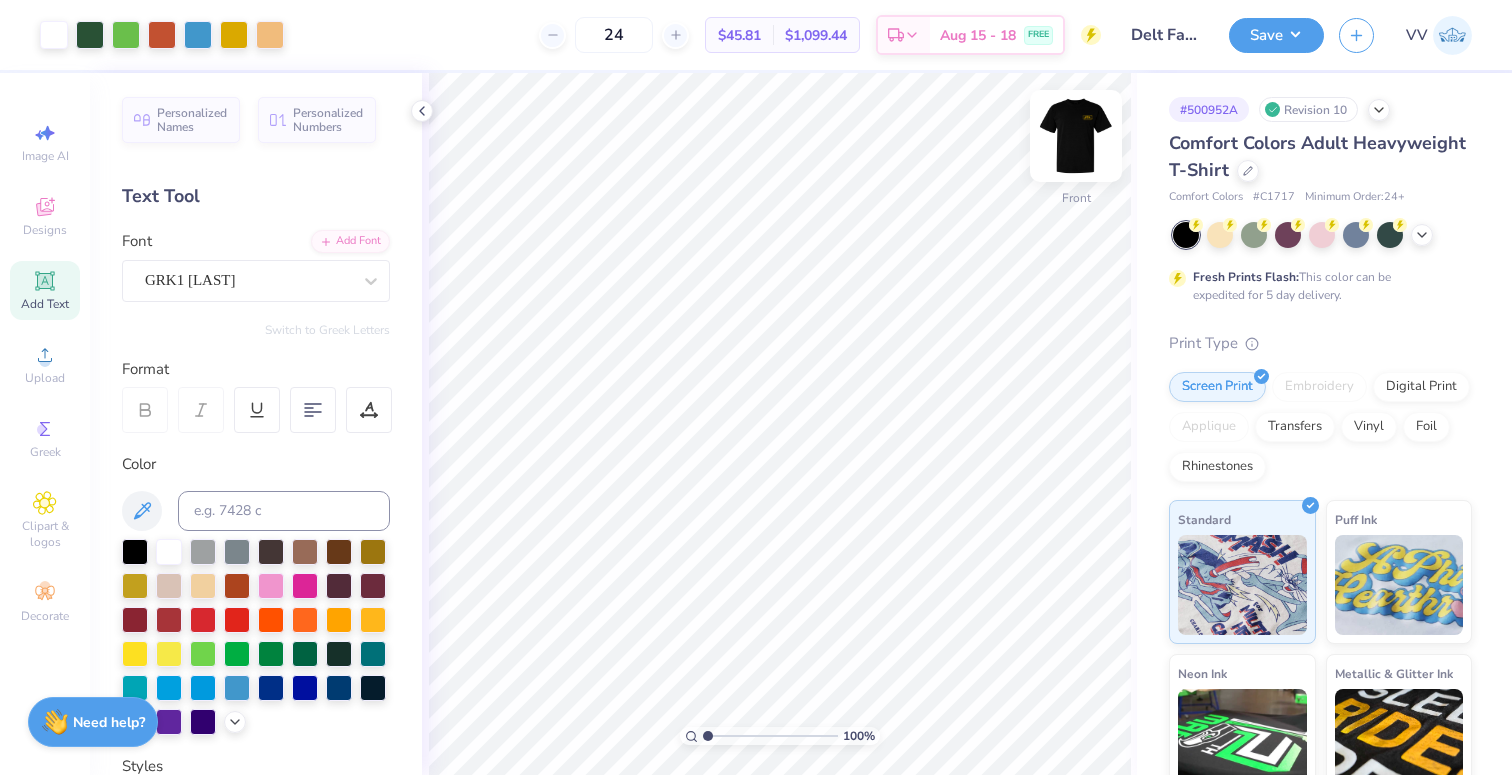 click at bounding box center [1076, 136] 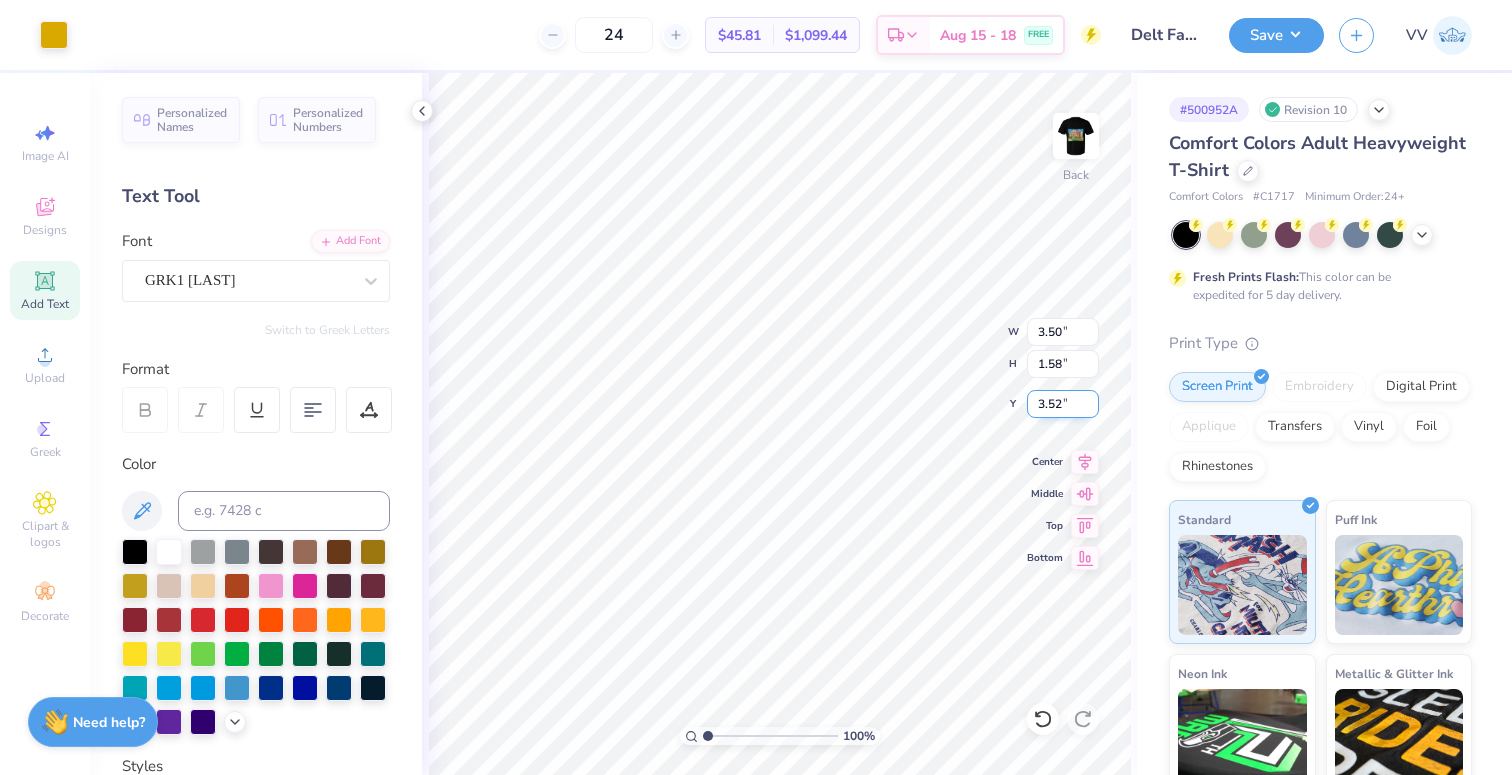 click on "3.52" at bounding box center (1063, 404) 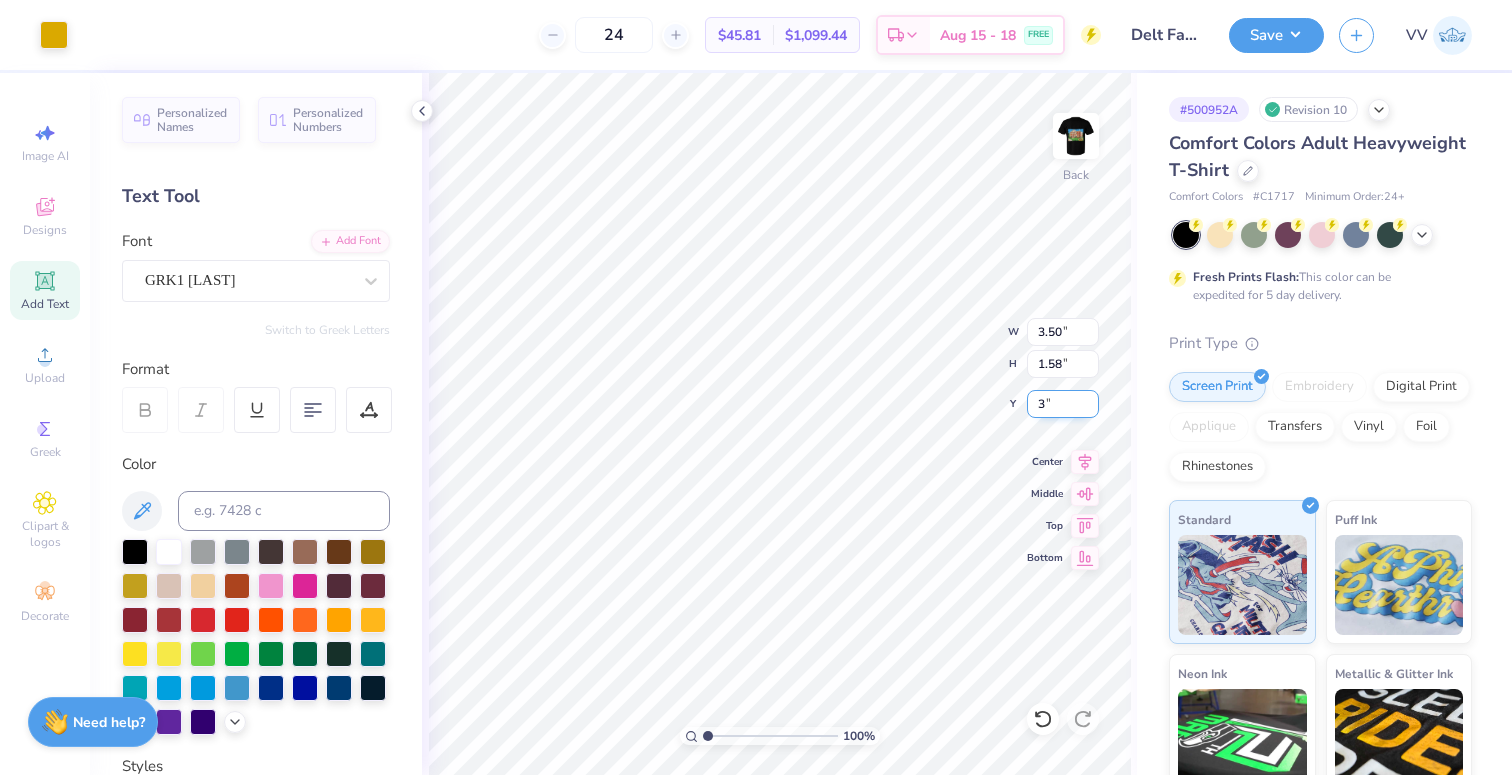 type on "3.00" 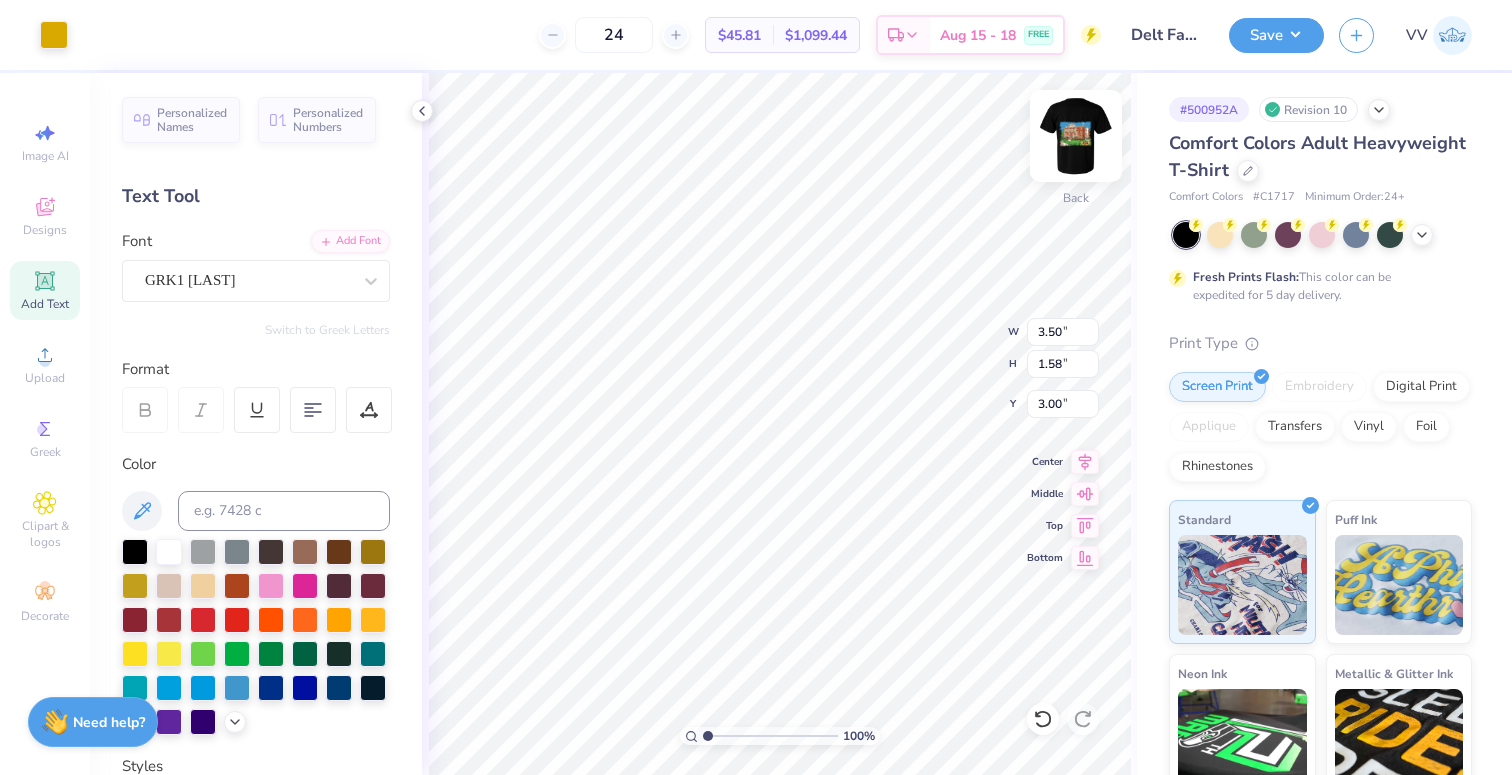 click at bounding box center (1076, 136) 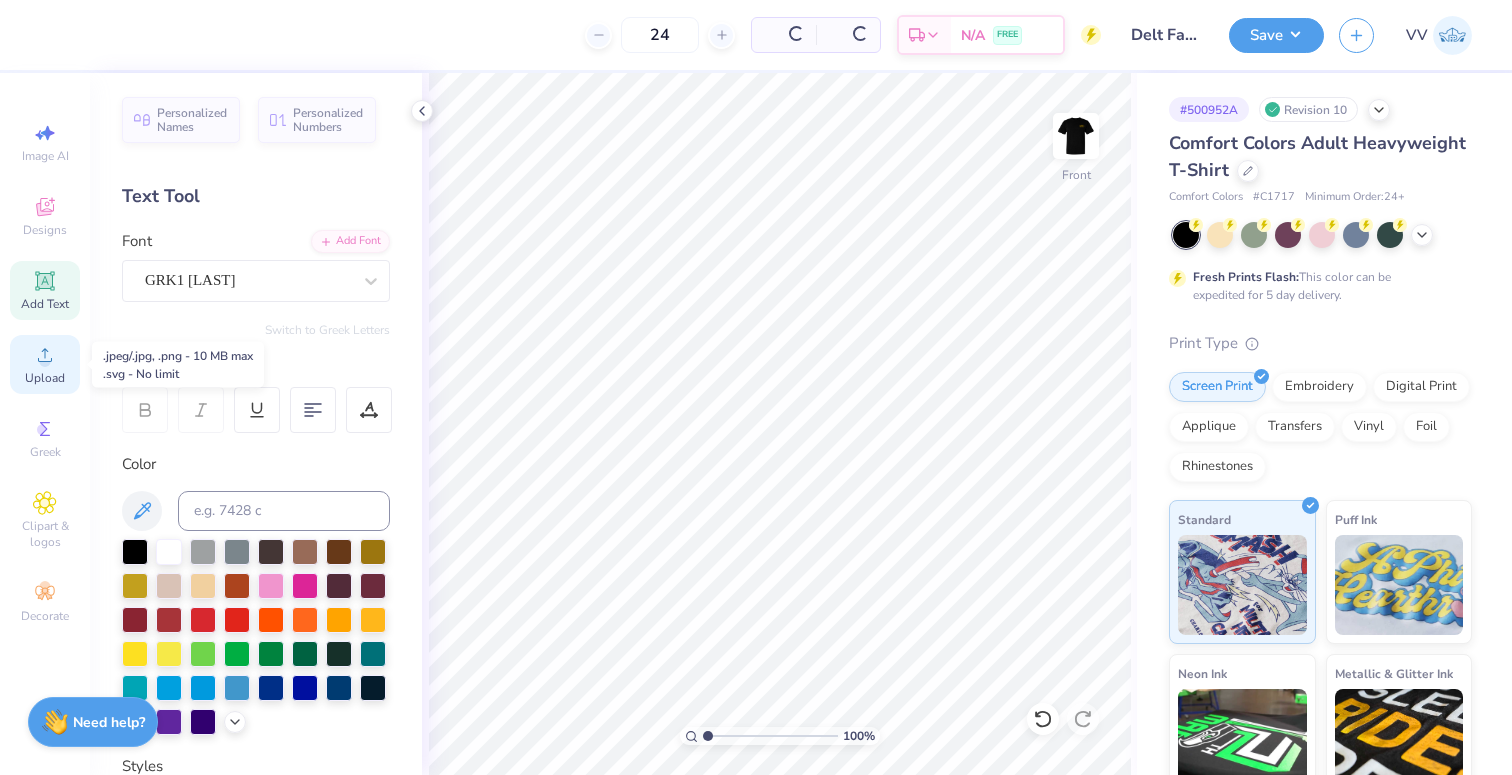 click on "Upload" at bounding box center [45, 378] 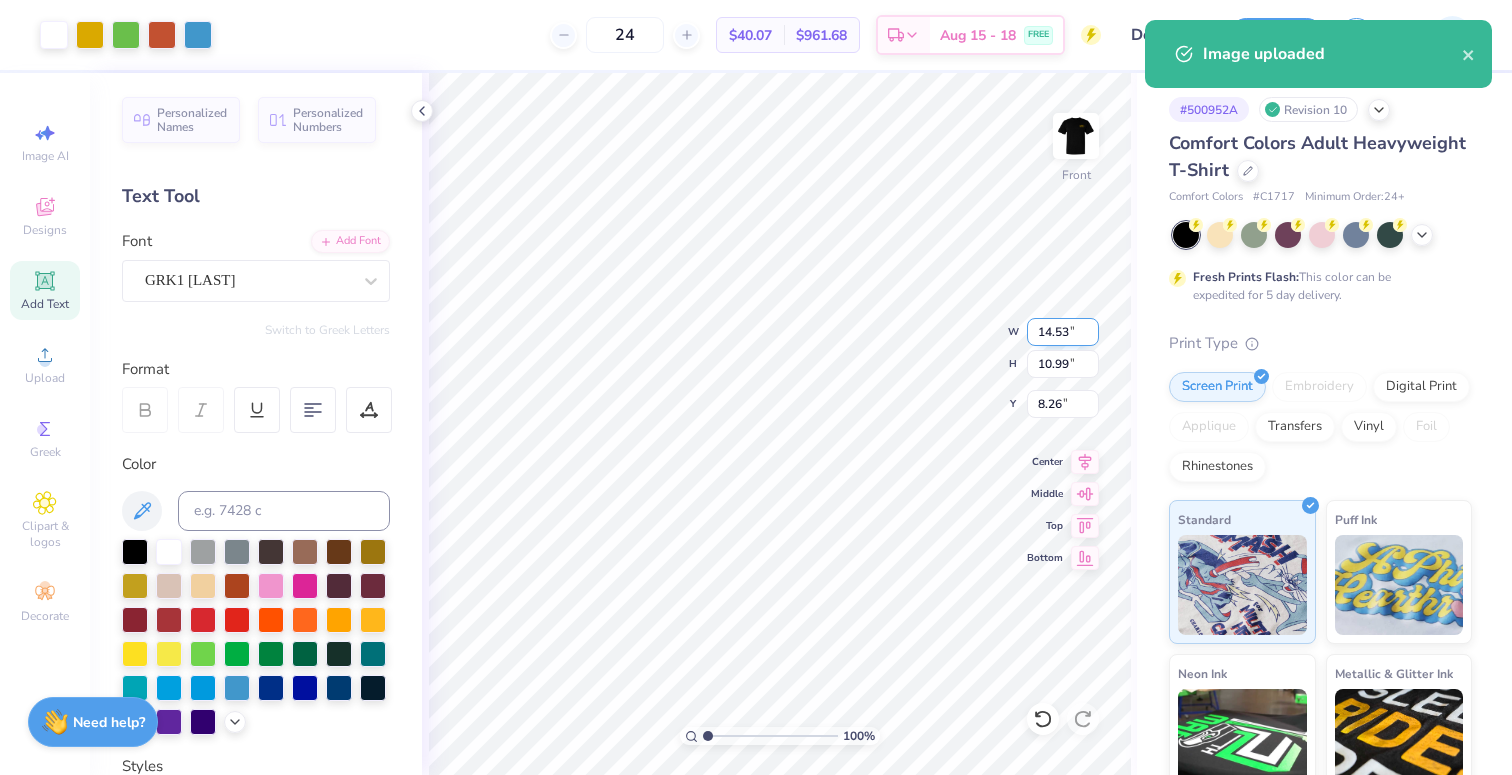 click on "14.53" at bounding box center [1063, 332] 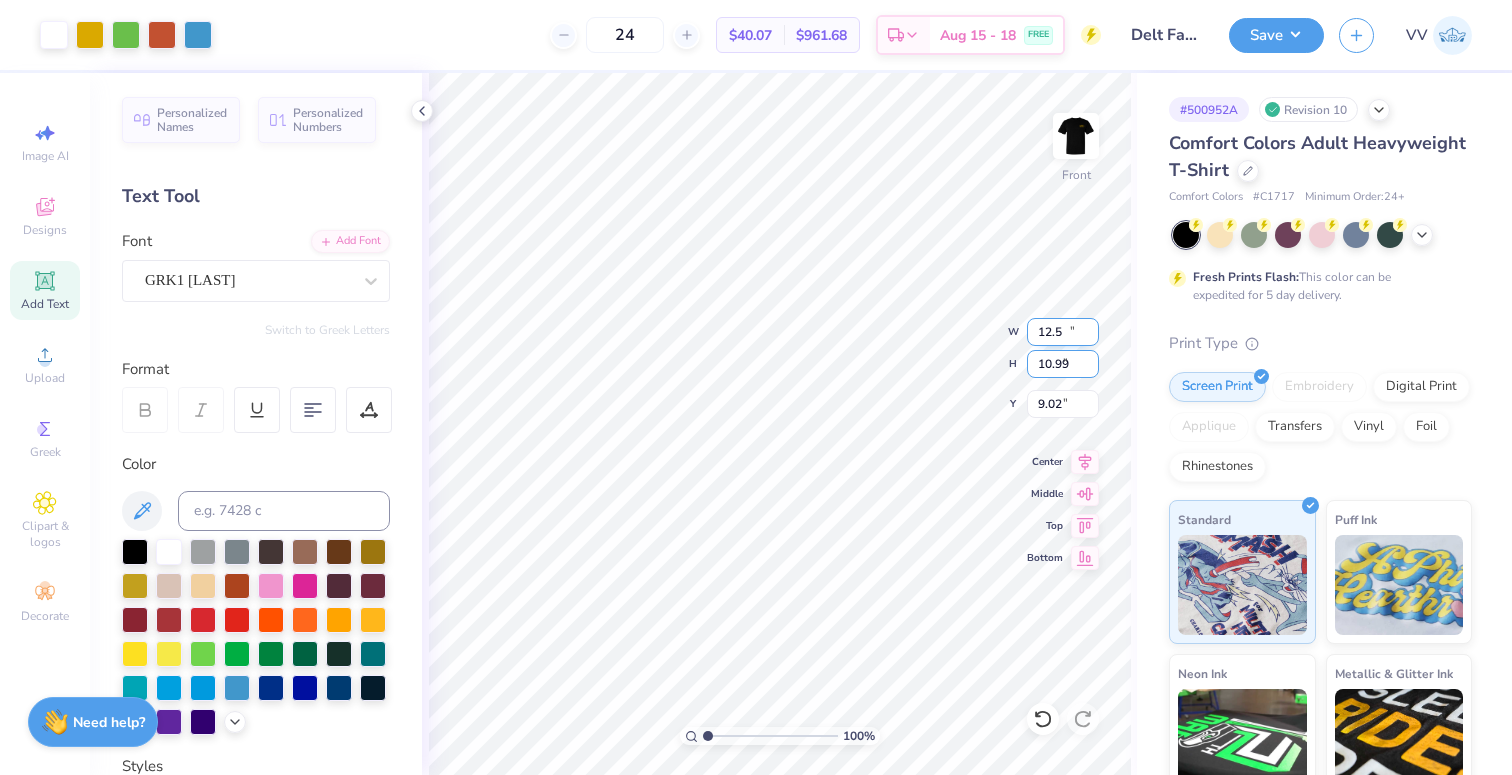 type on "12.50" 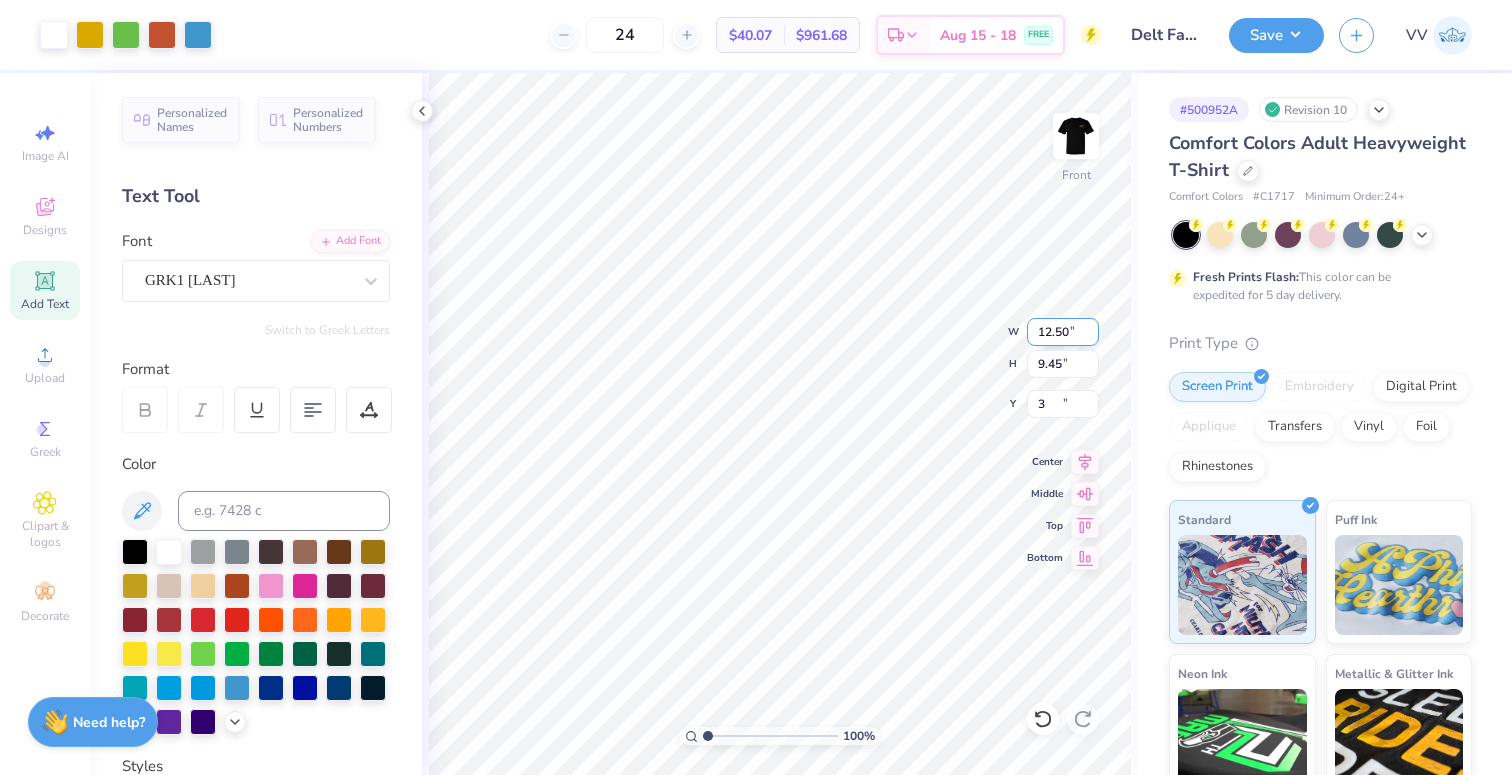 type on "3.00" 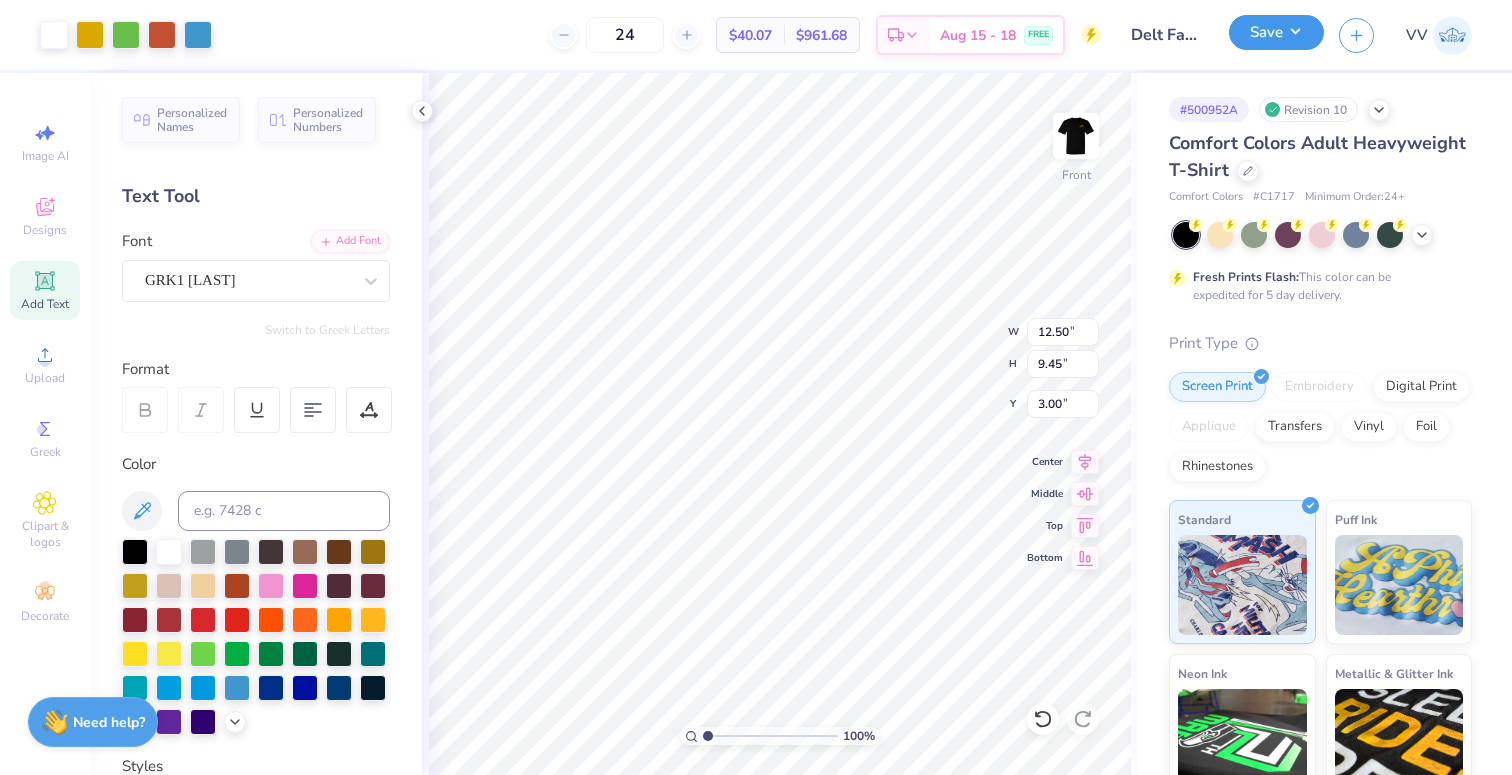 click on "Save" at bounding box center [1276, 32] 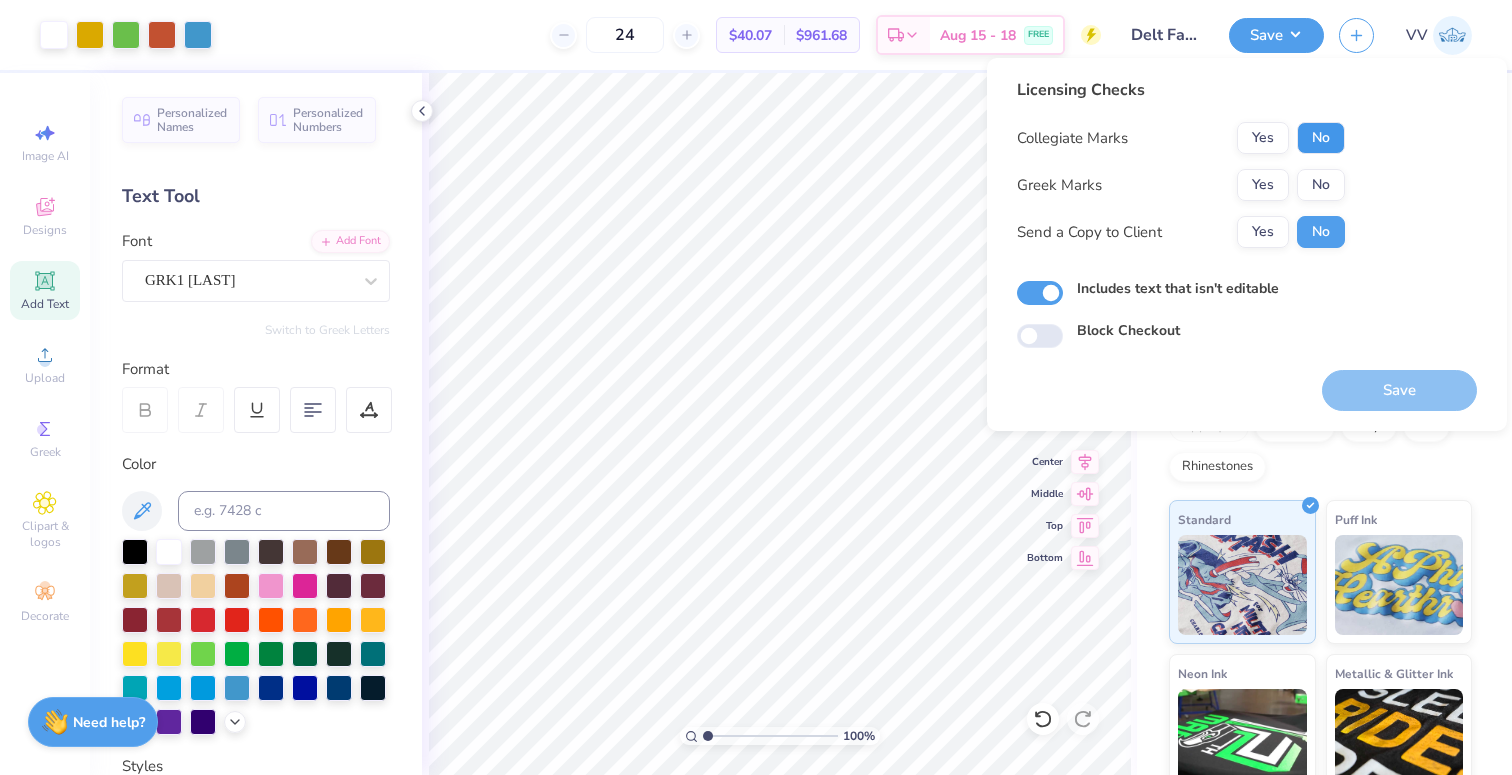click on "No" at bounding box center [1321, 138] 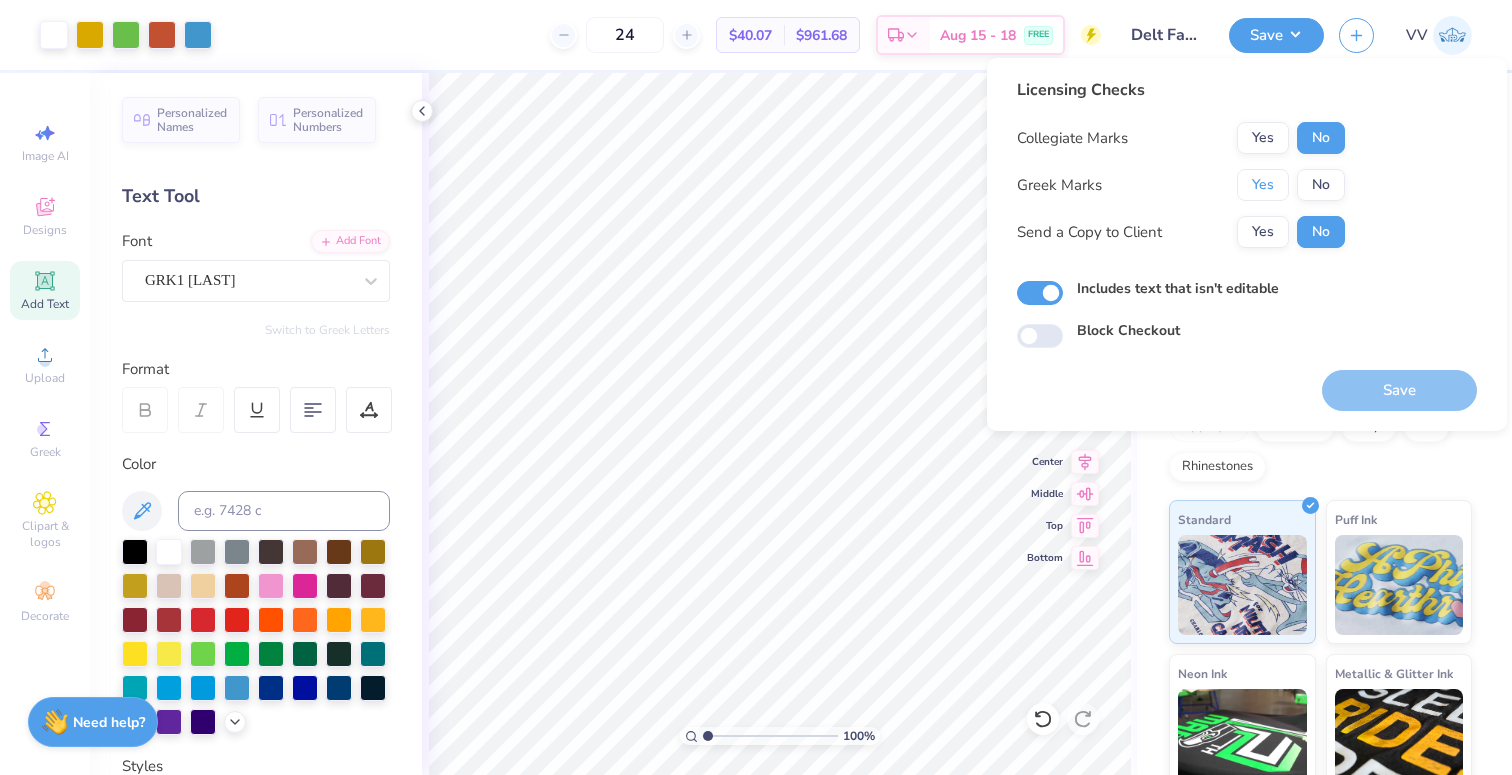drag, startPoint x: 1267, startPoint y: 179, endPoint x: 1275, endPoint y: 205, distance: 27.202942 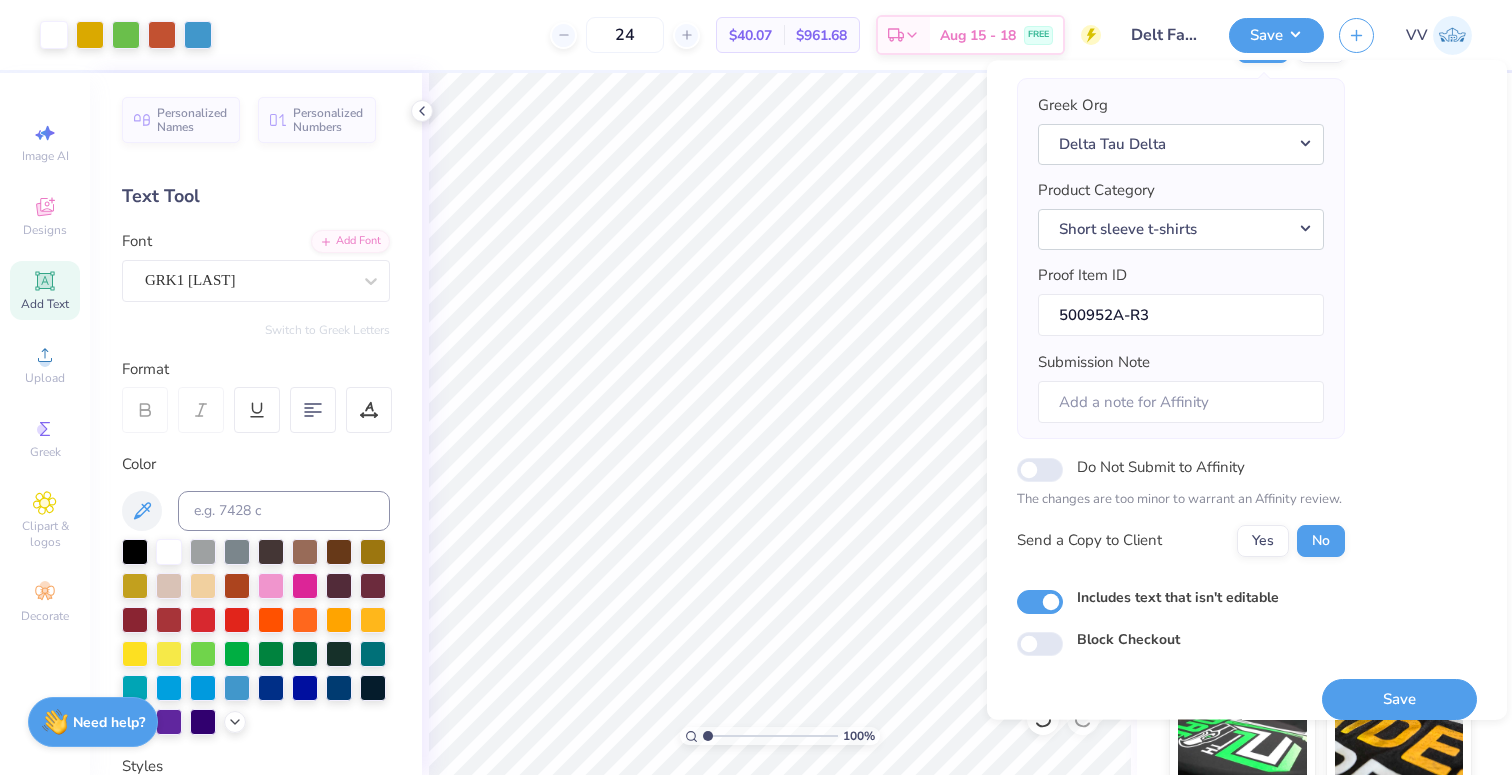 scroll, scrollTop: 160, scrollLeft: 0, axis: vertical 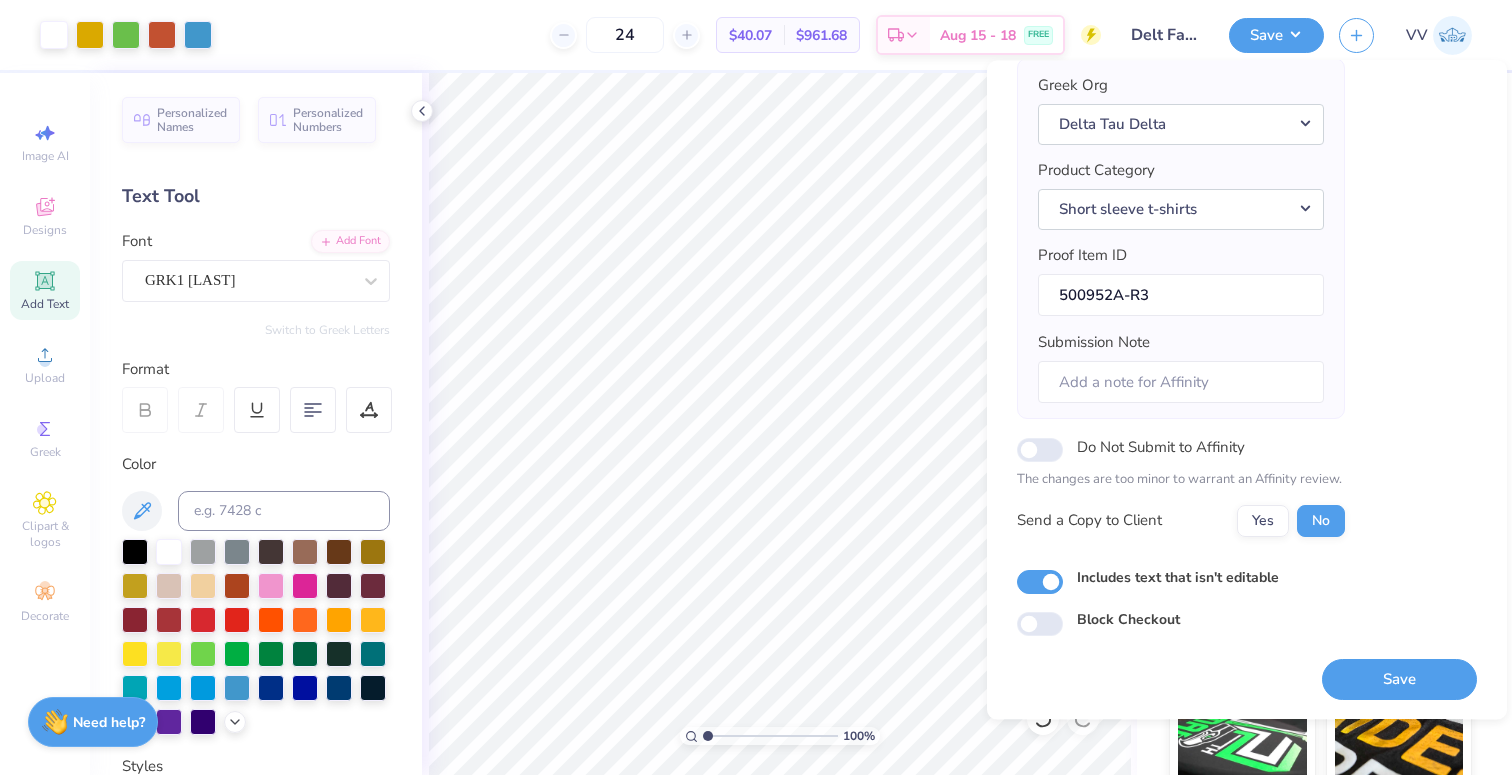 click on "Save" at bounding box center [1399, 679] 